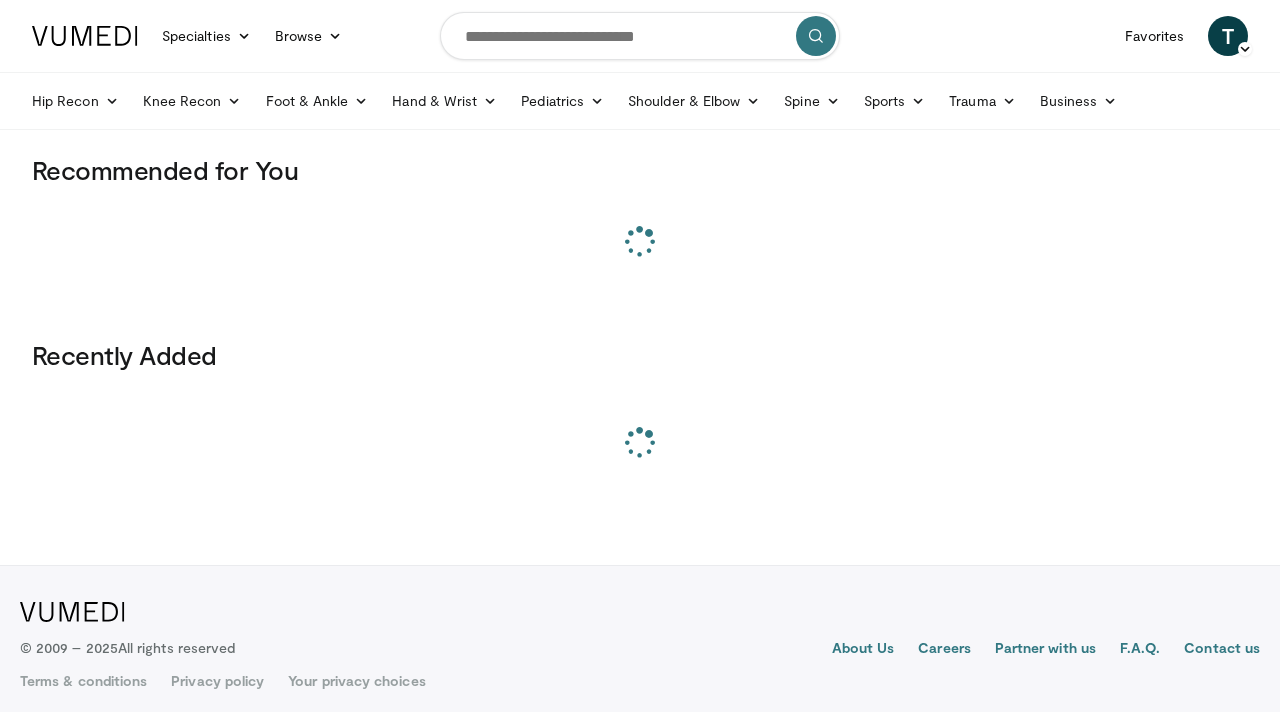 scroll, scrollTop: 0, scrollLeft: 0, axis: both 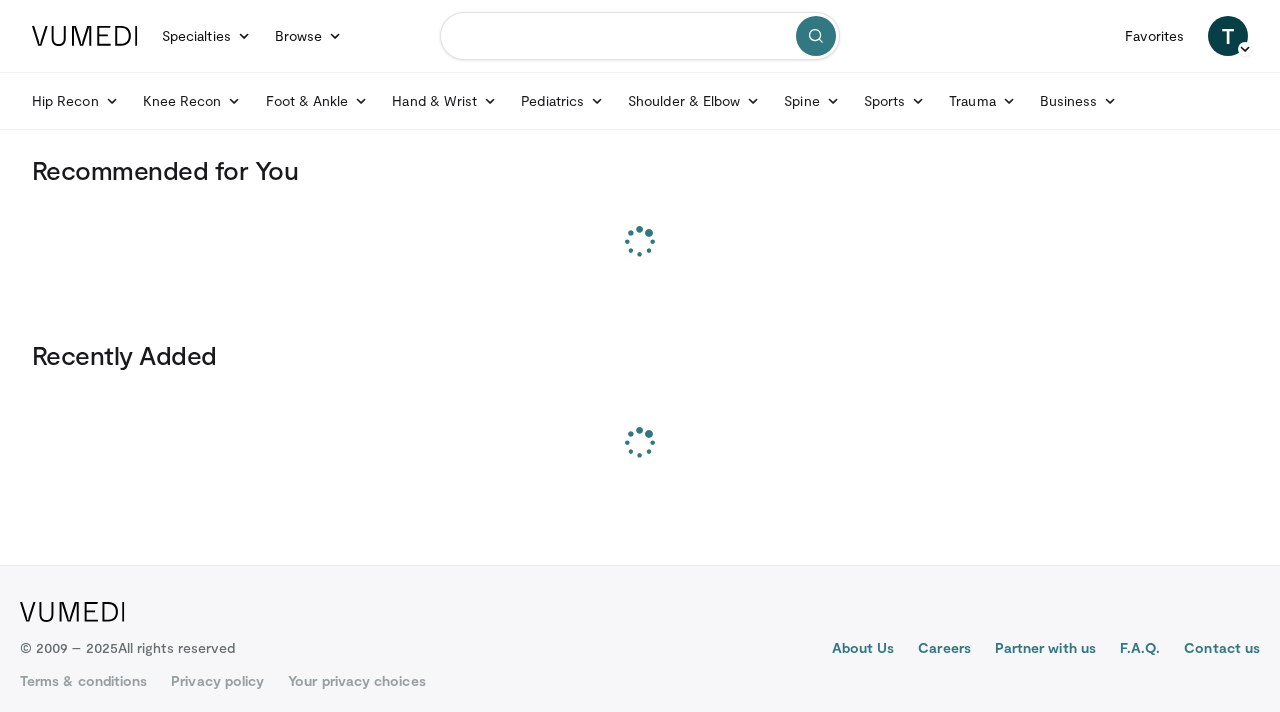 click at bounding box center [640, 36] 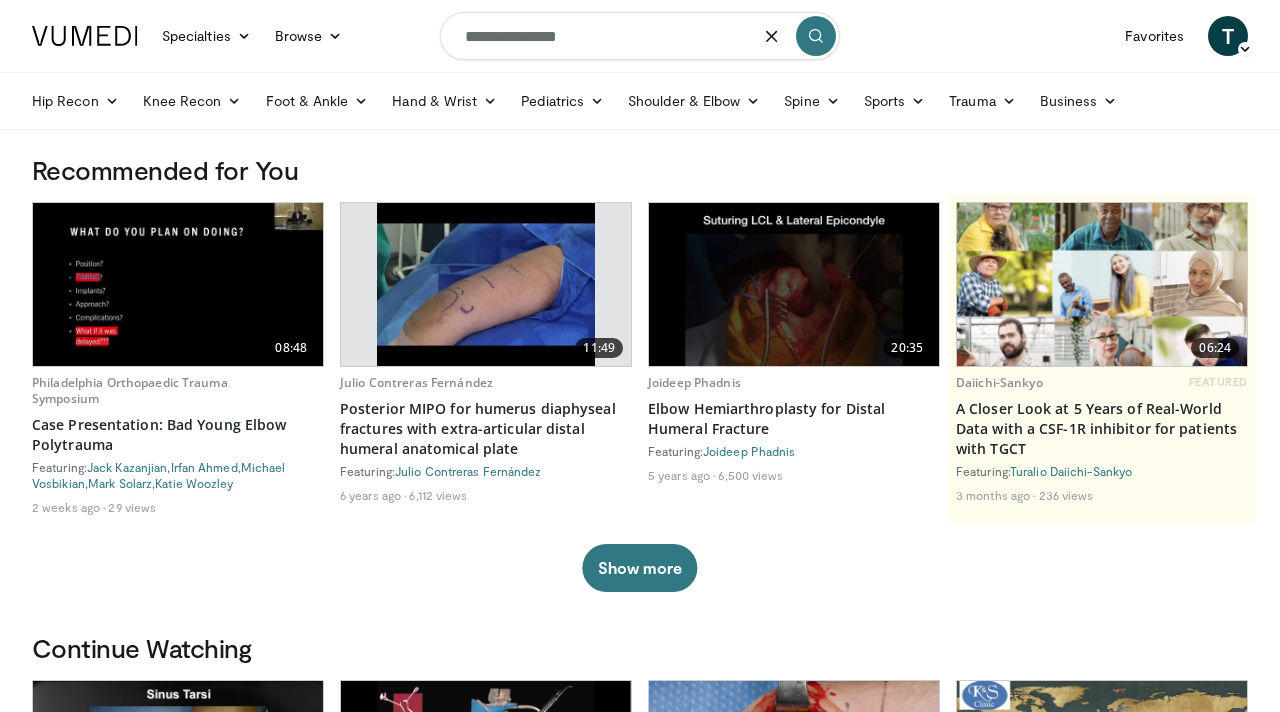 type on "**********" 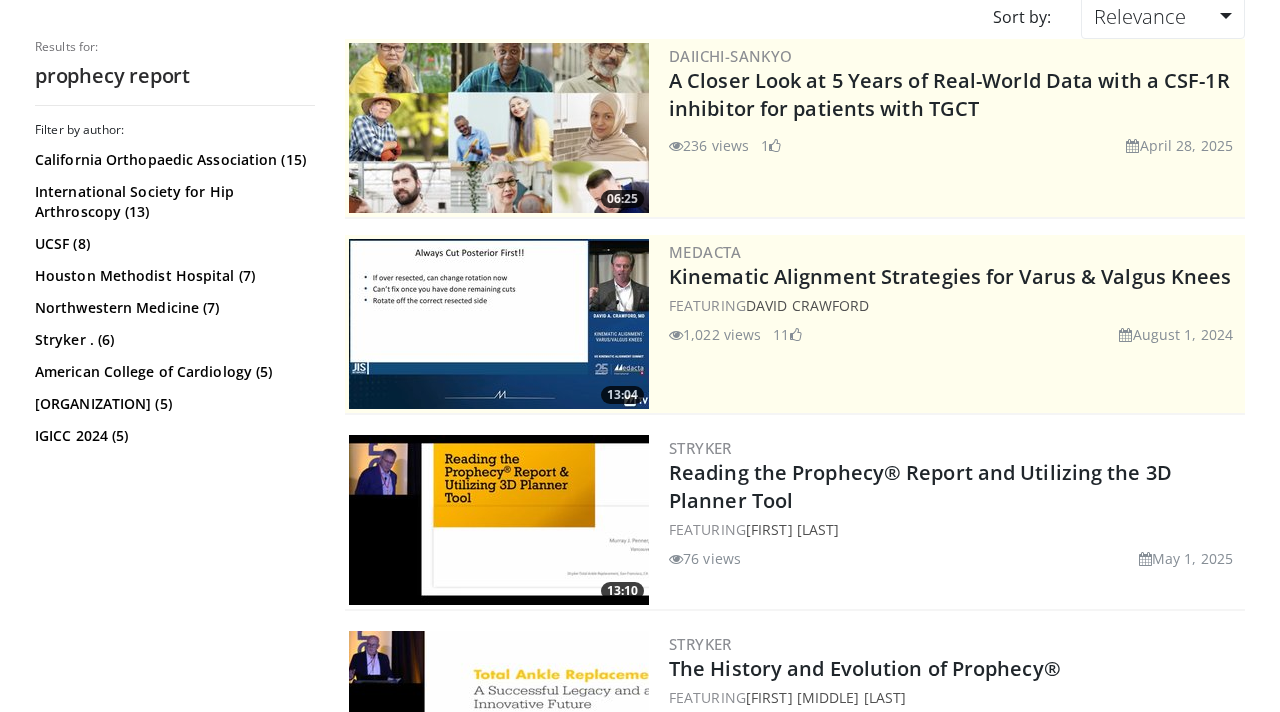 scroll, scrollTop: 277, scrollLeft: 0, axis: vertical 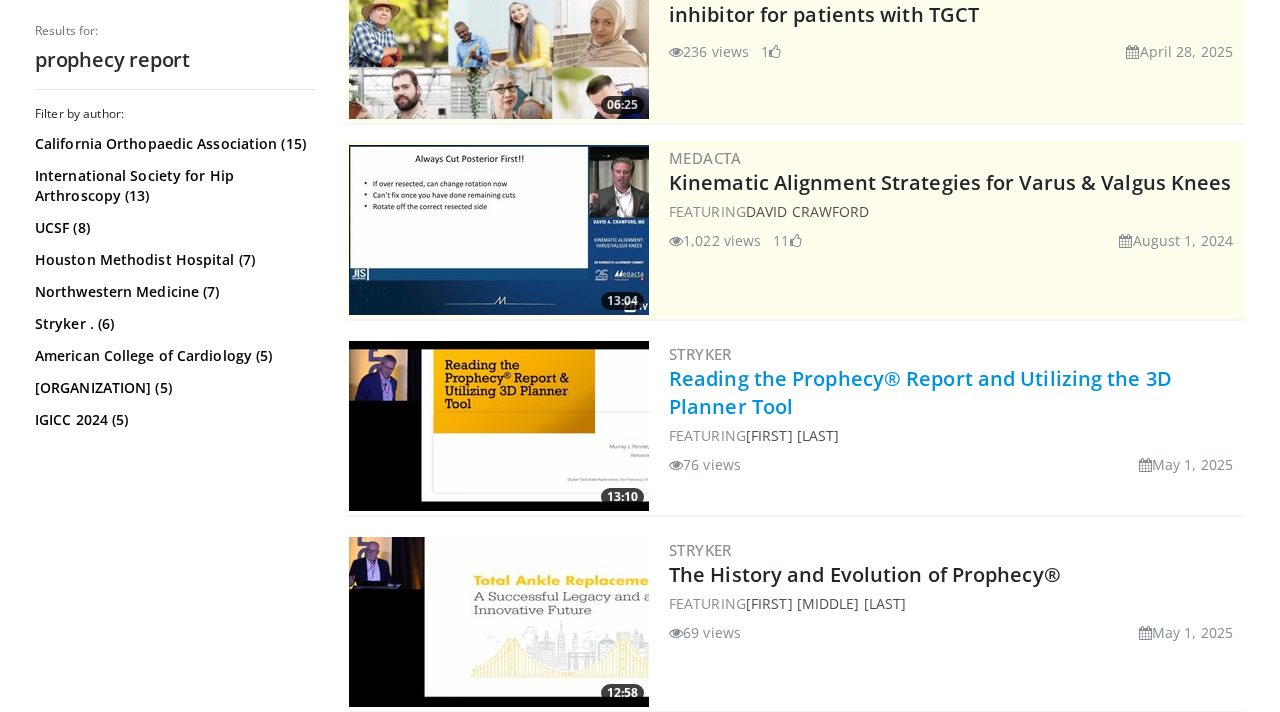 click on "Reading the Prophecy® Report and Utilizing the 3D Planner Tool" at bounding box center (920, 392) 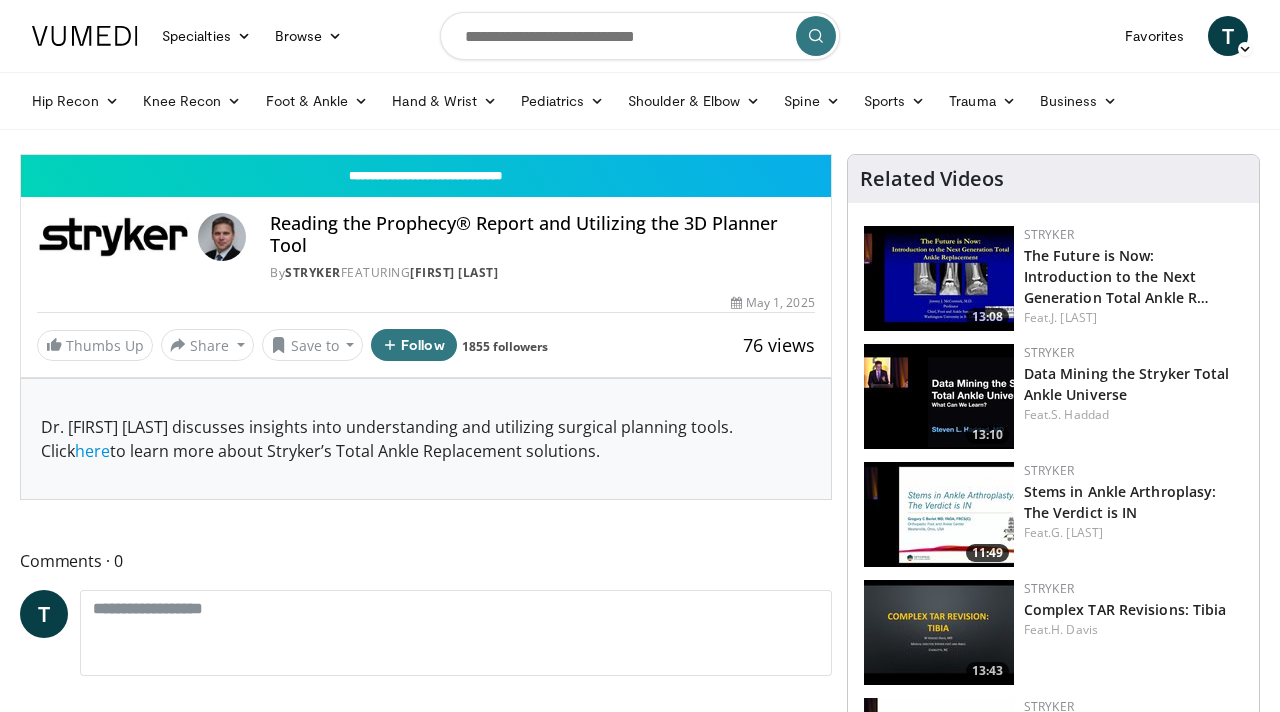 scroll, scrollTop: 0, scrollLeft: 0, axis: both 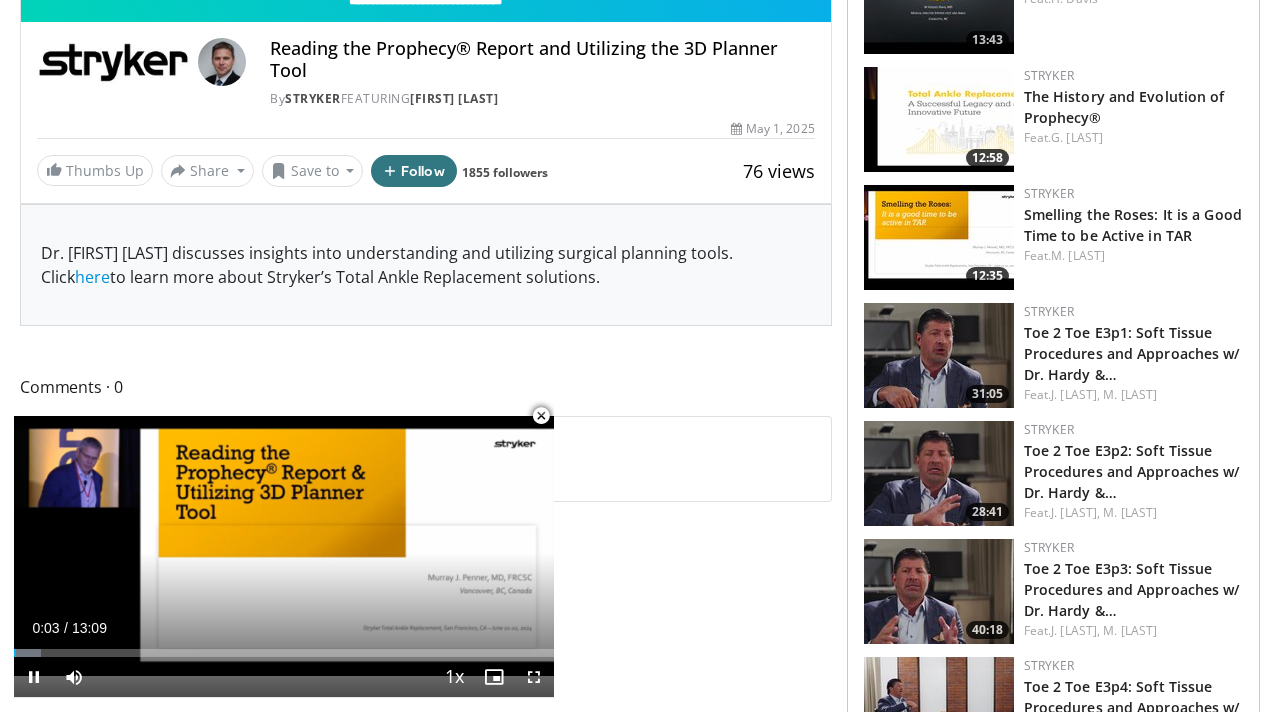 click at bounding box center [541, 416] 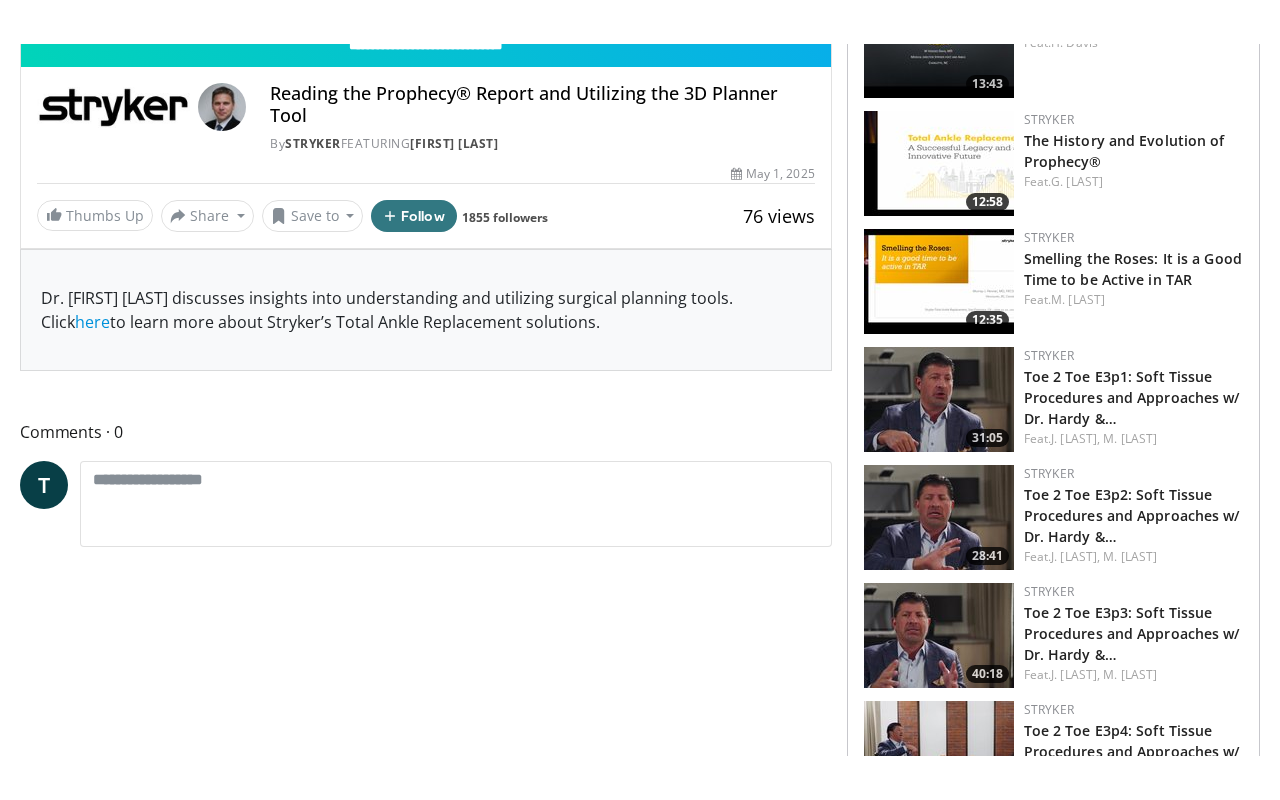 scroll, scrollTop: 174, scrollLeft: 0, axis: vertical 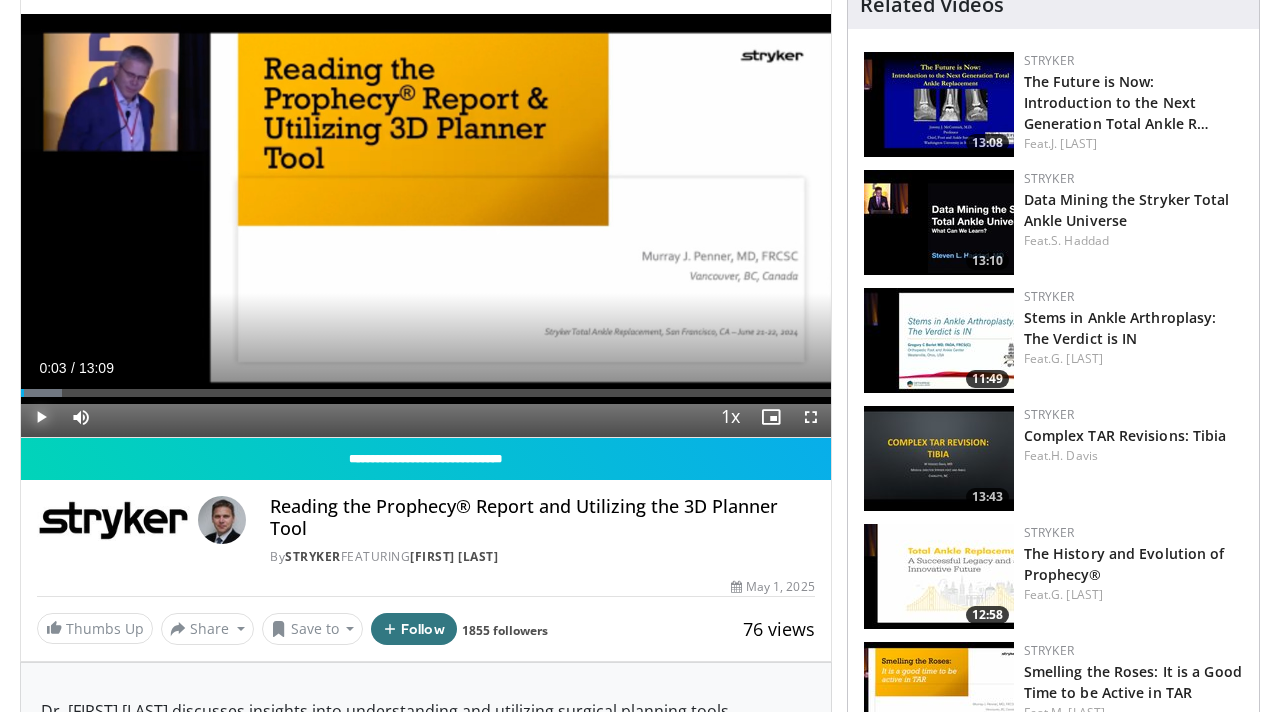 click at bounding box center (41, 417) 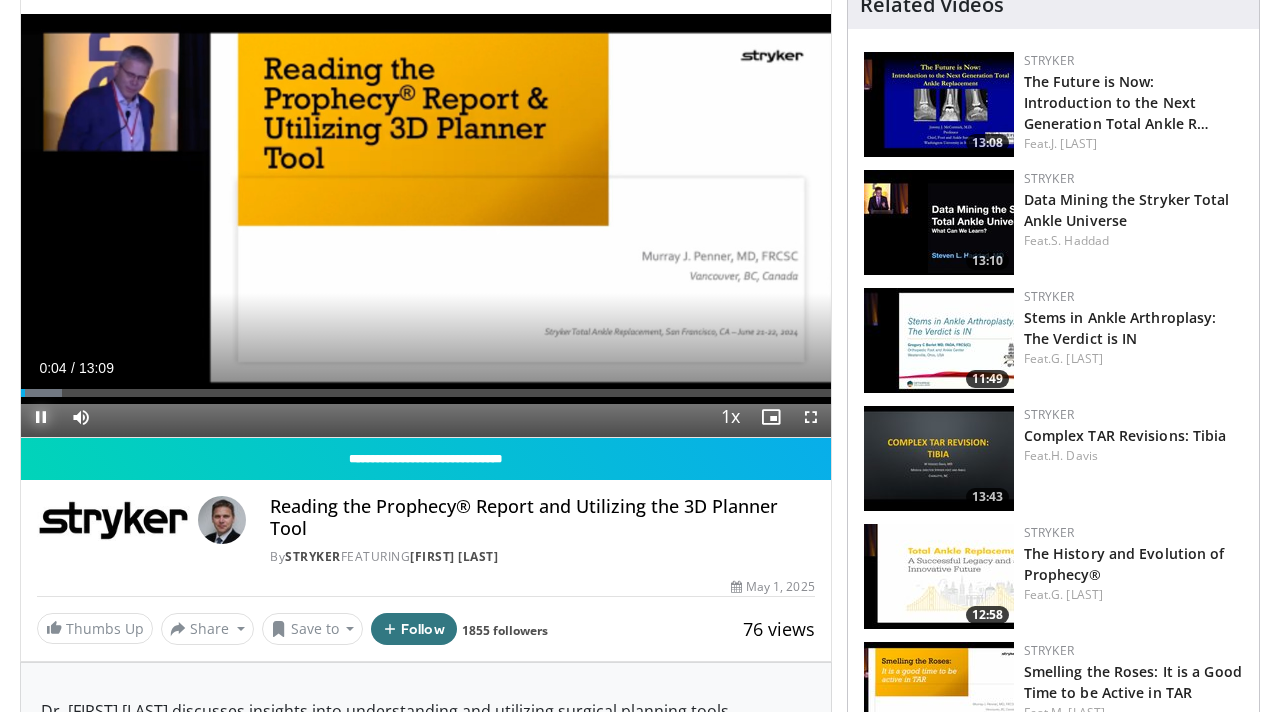 click at bounding box center (41, 417) 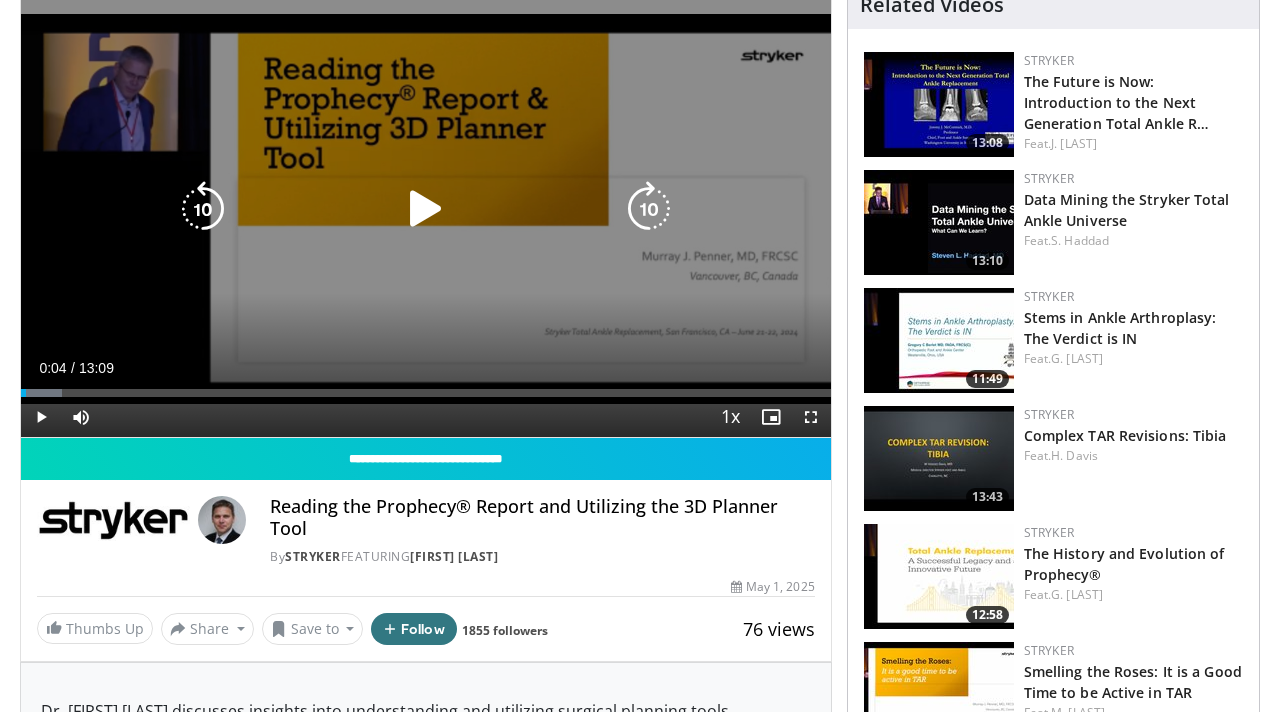 click at bounding box center [426, 209] 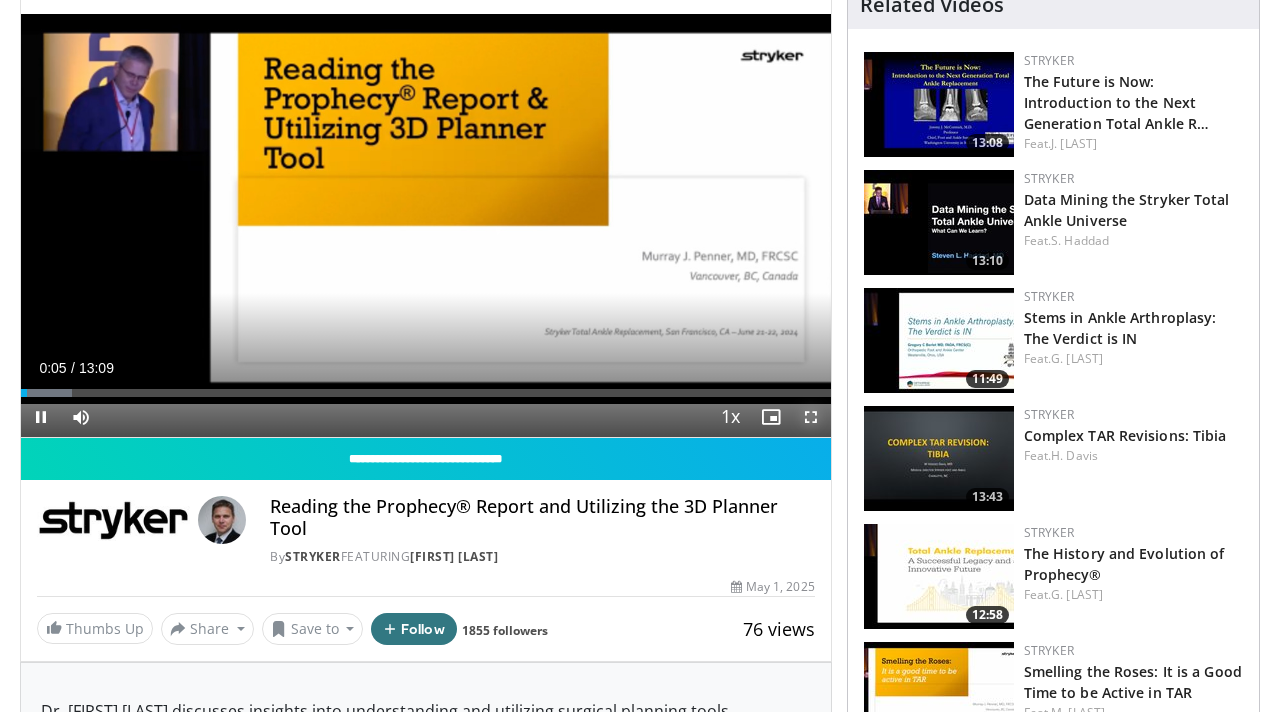 click at bounding box center (811, 417) 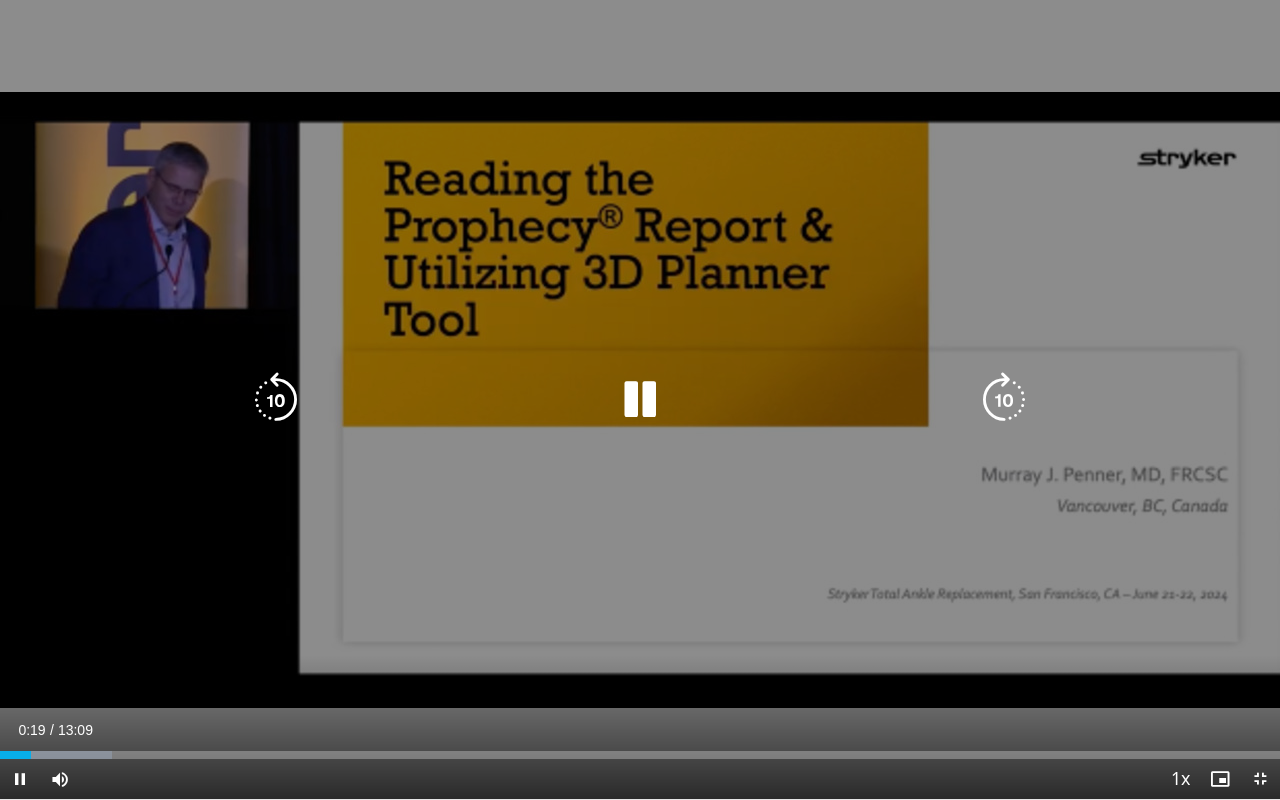 click at bounding box center [640, 400] 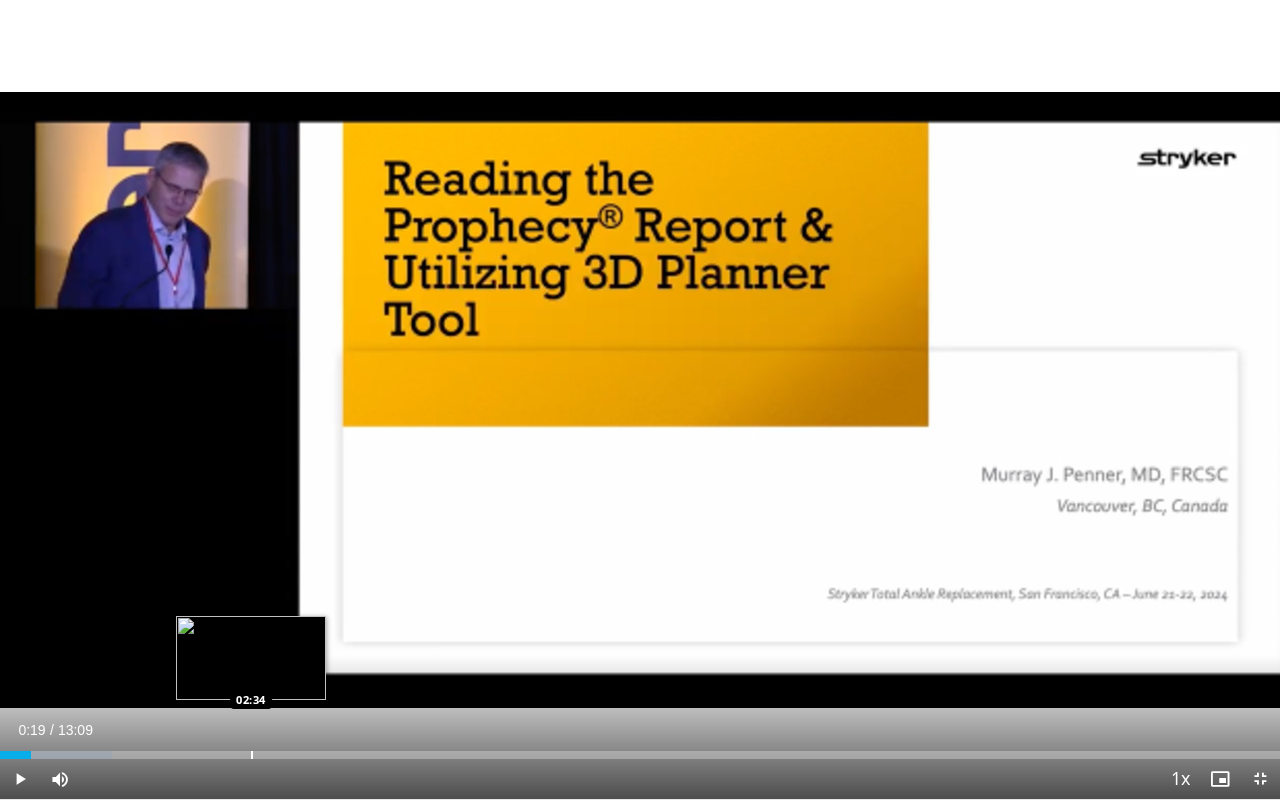 click on "Loaded :  8.78% 00:19 02:34" at bounding box center (640, 749) 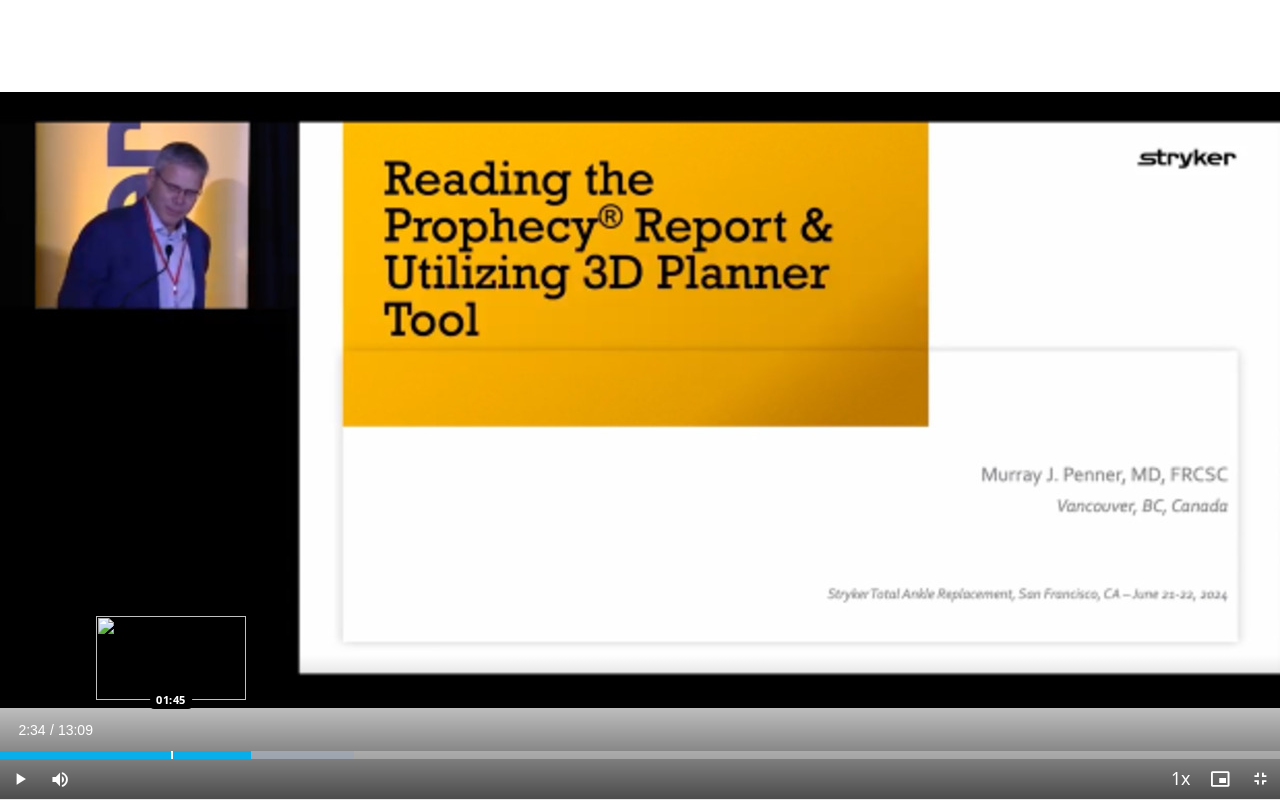 click at bounding box center [172, 755] 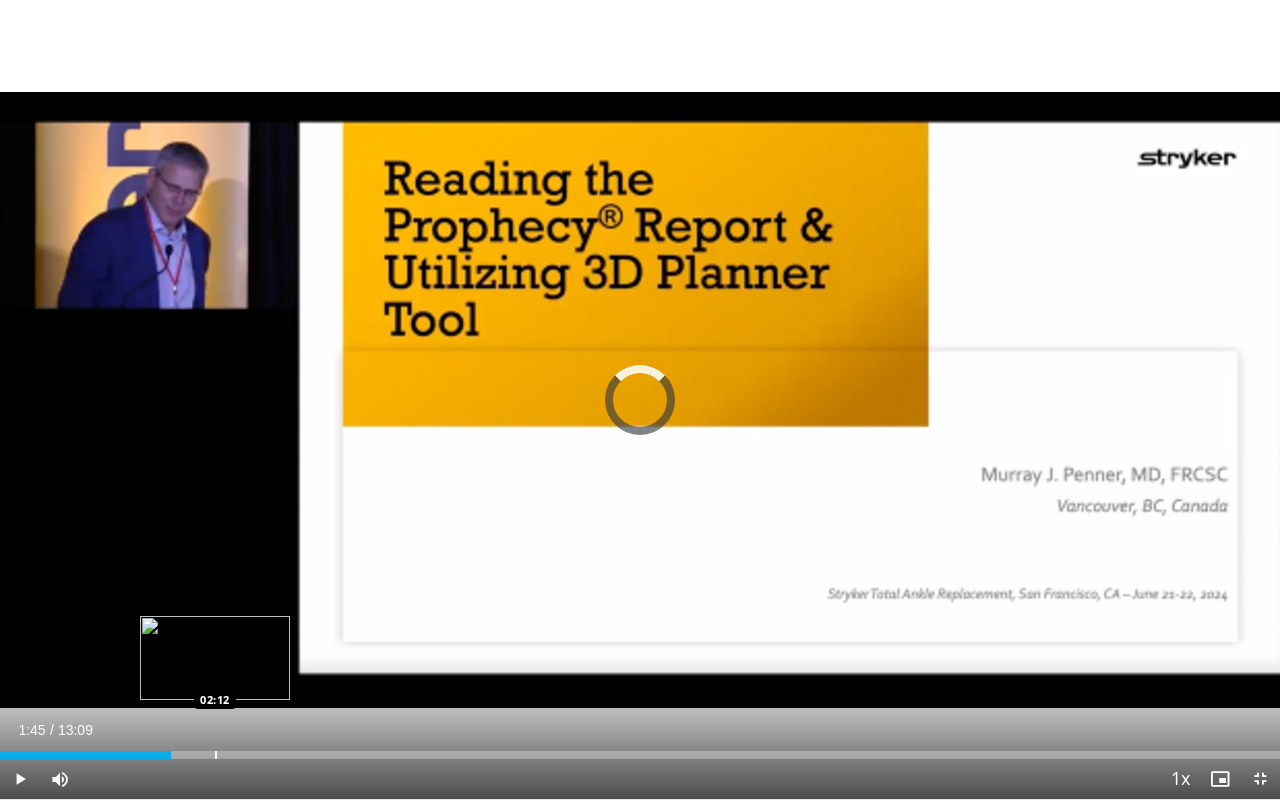 click on "Loaded :  0.00% 01:45 02:12" at bounding box center (640, 755) 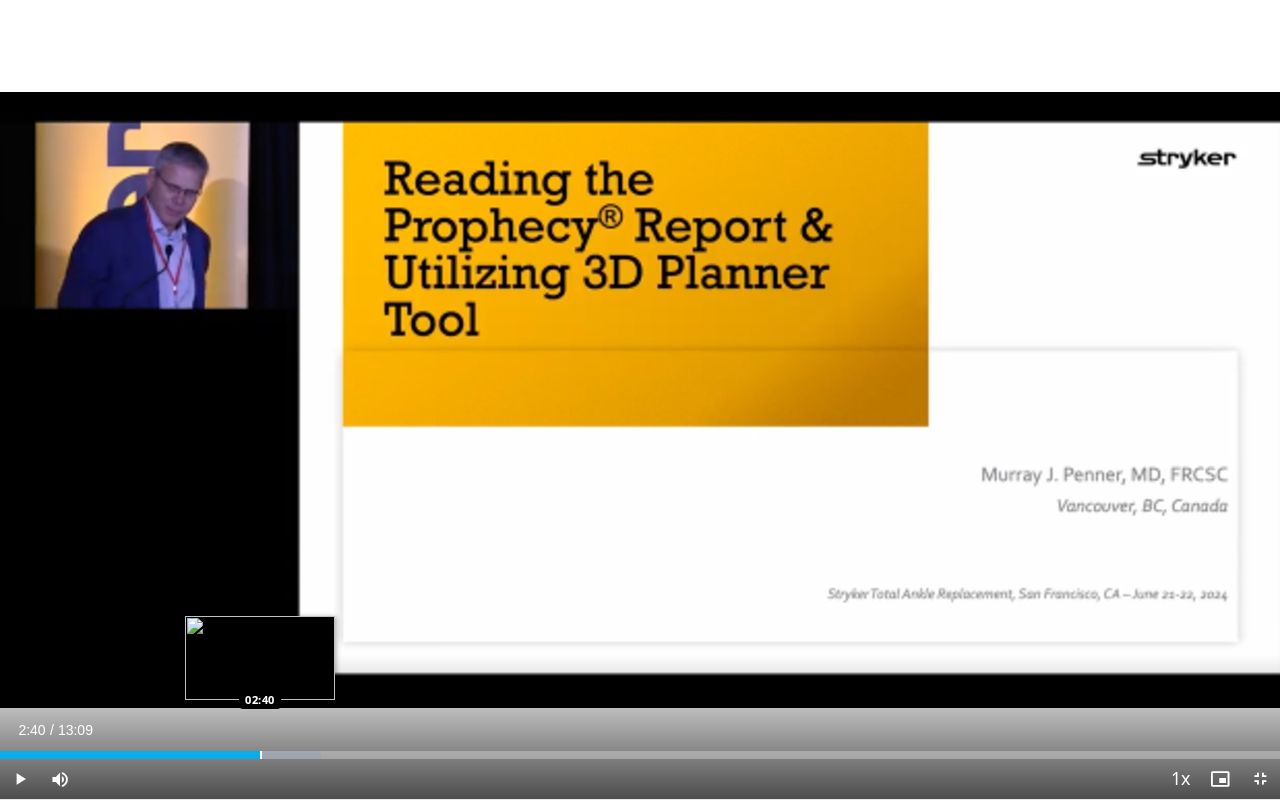 click on "Loaded :  25.11% 02:12 02:40" at bounding box center (640, 749) 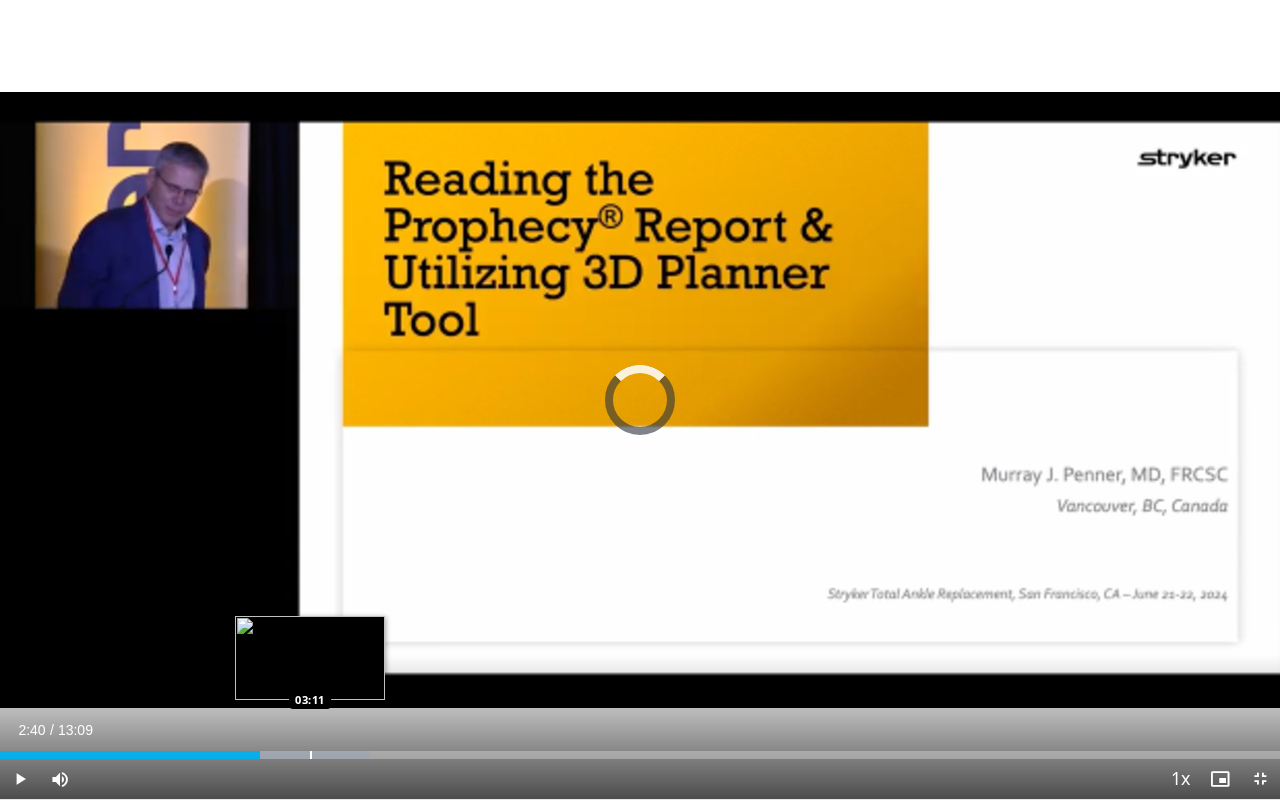 click at bounding box center [311, 755] 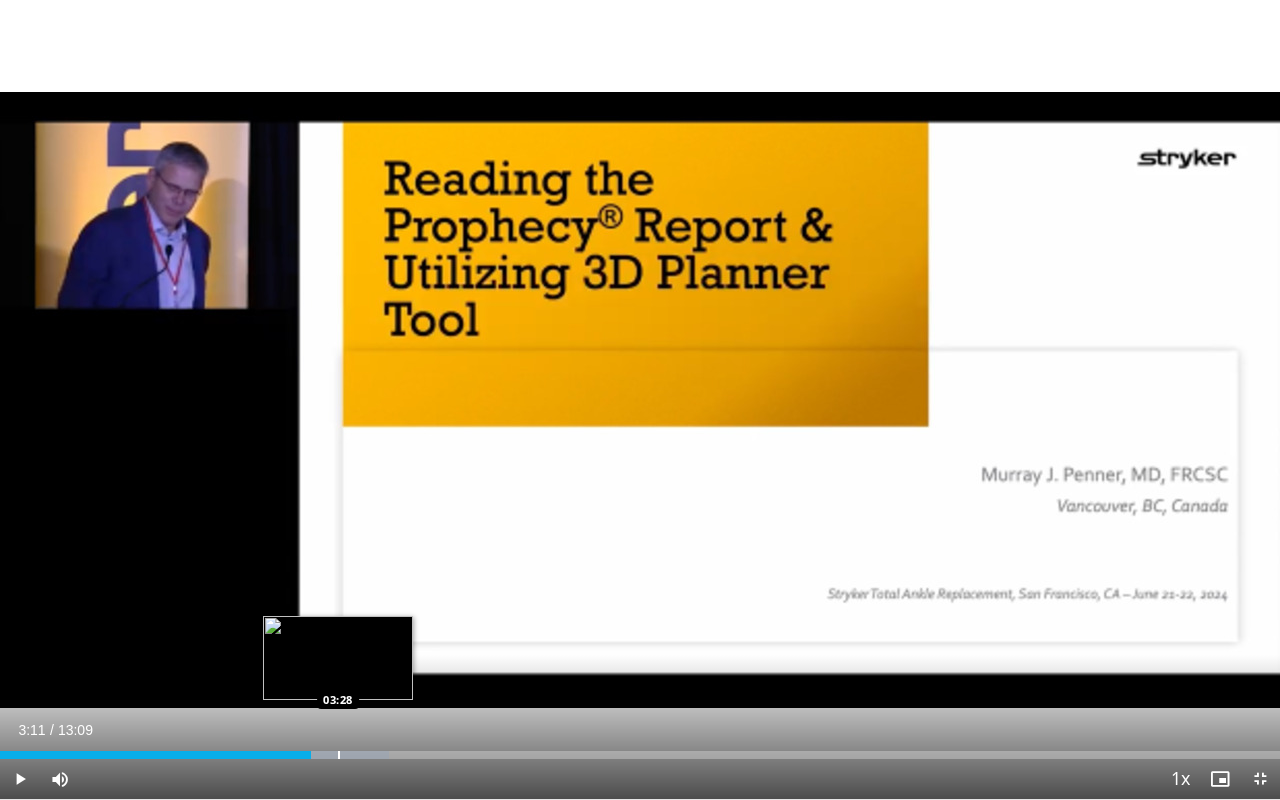 click at bounding box center [339, 755] 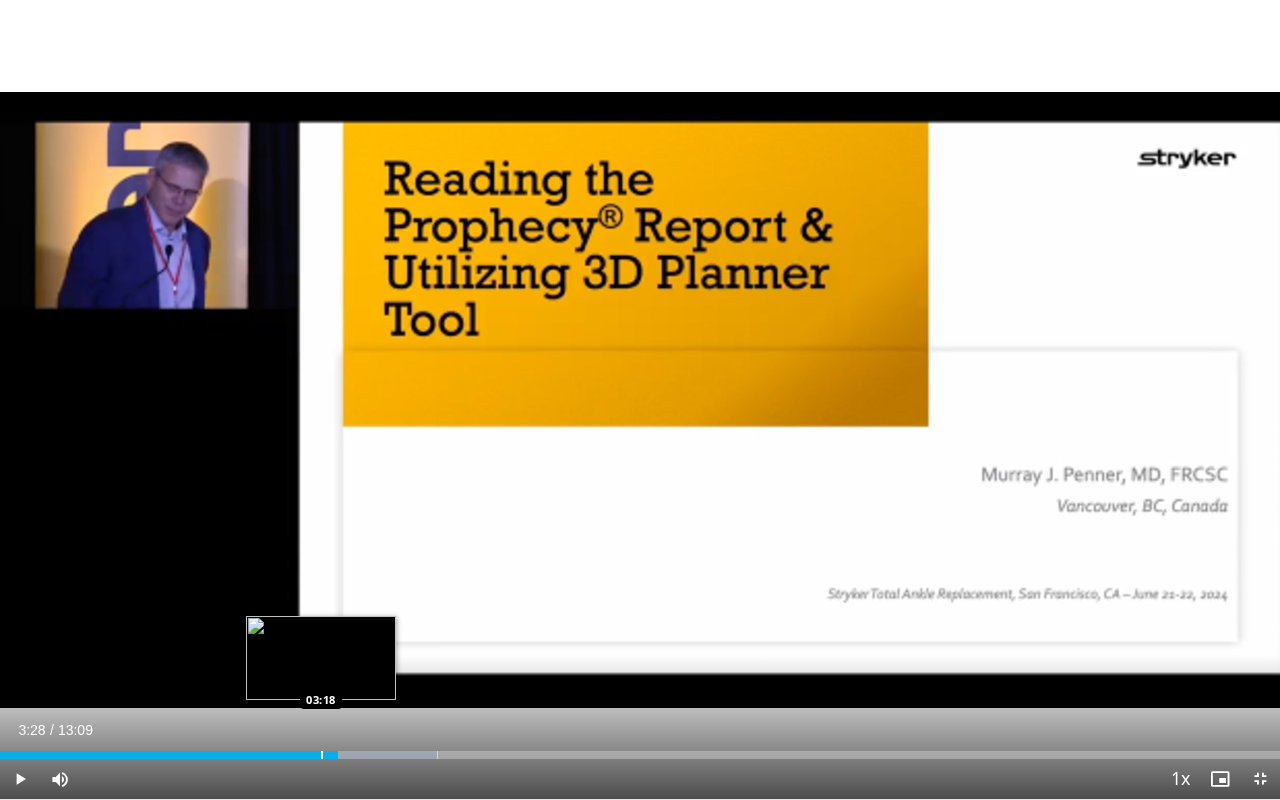 click at bounding box center [322, 755] 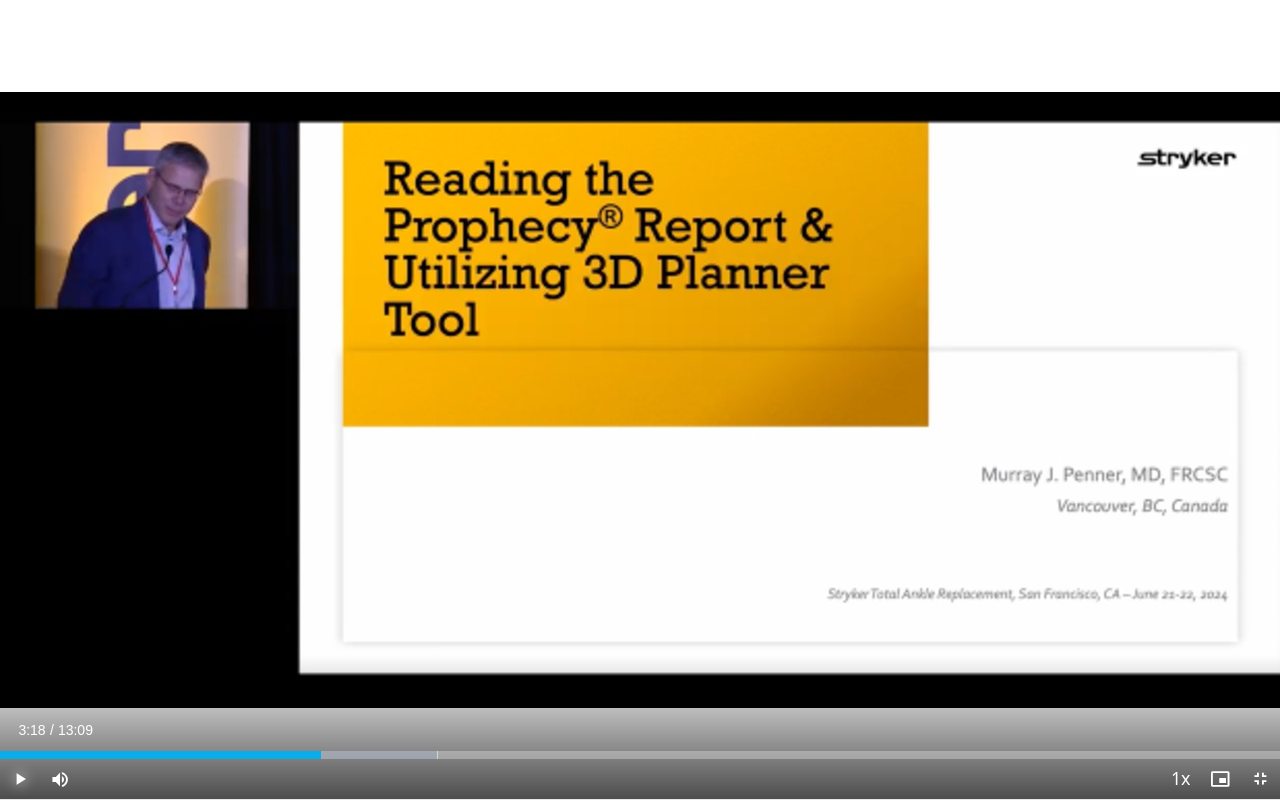 click at bounding box center (20, 779) 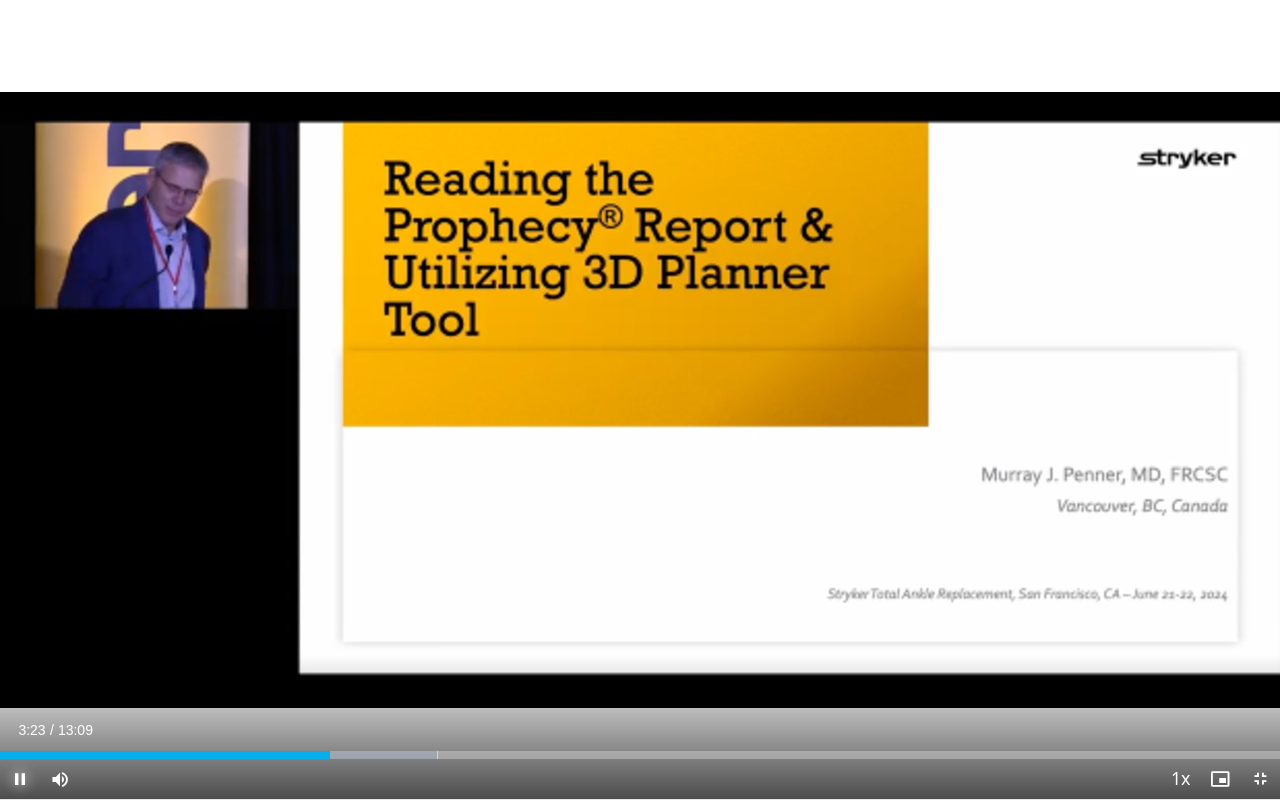 click at bounding box center [20, 779] 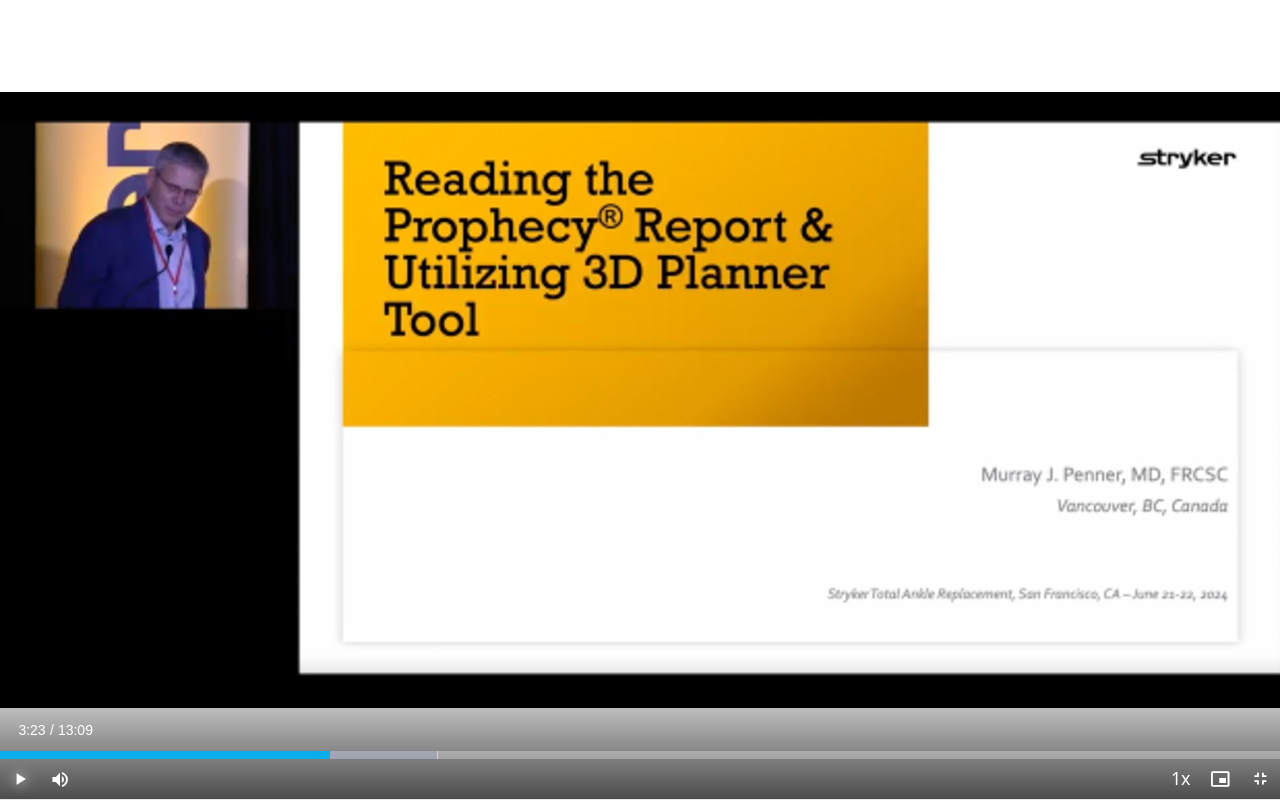 type 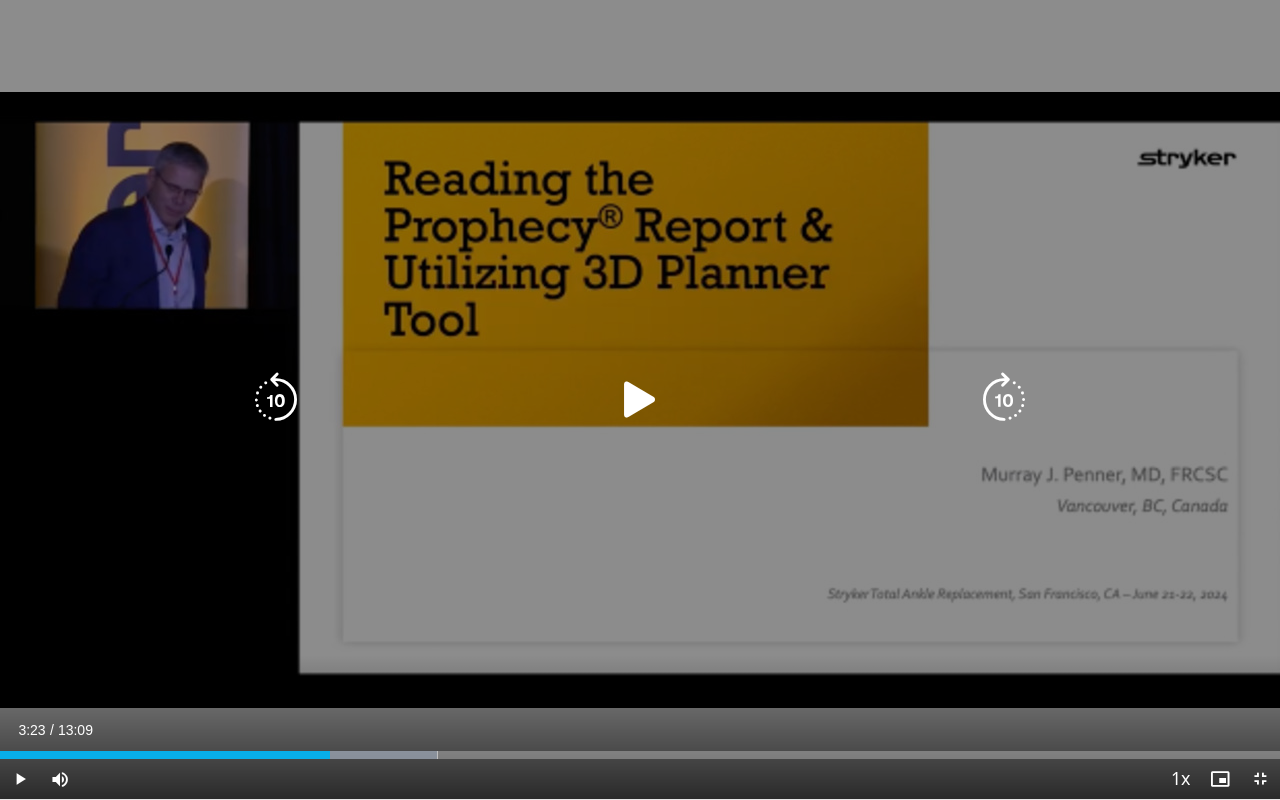 click at bounding box center [640, 400] 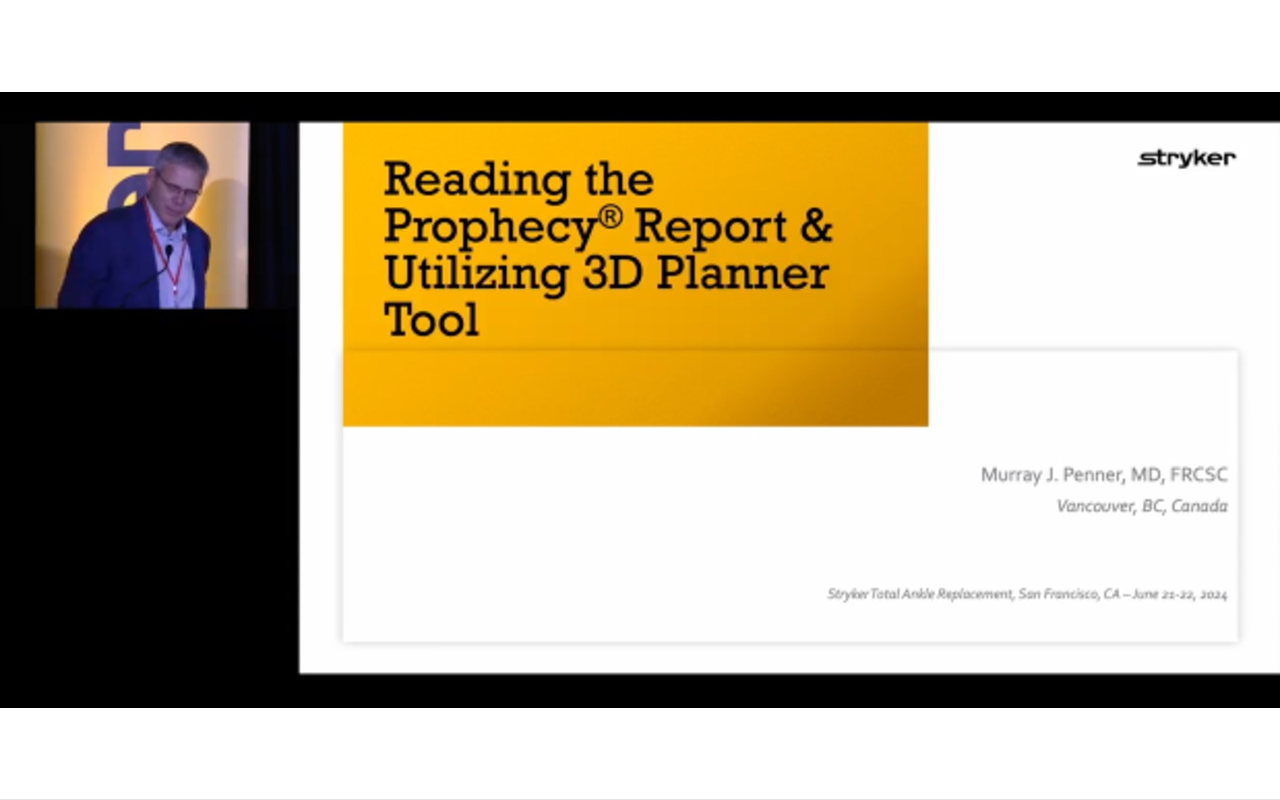 type 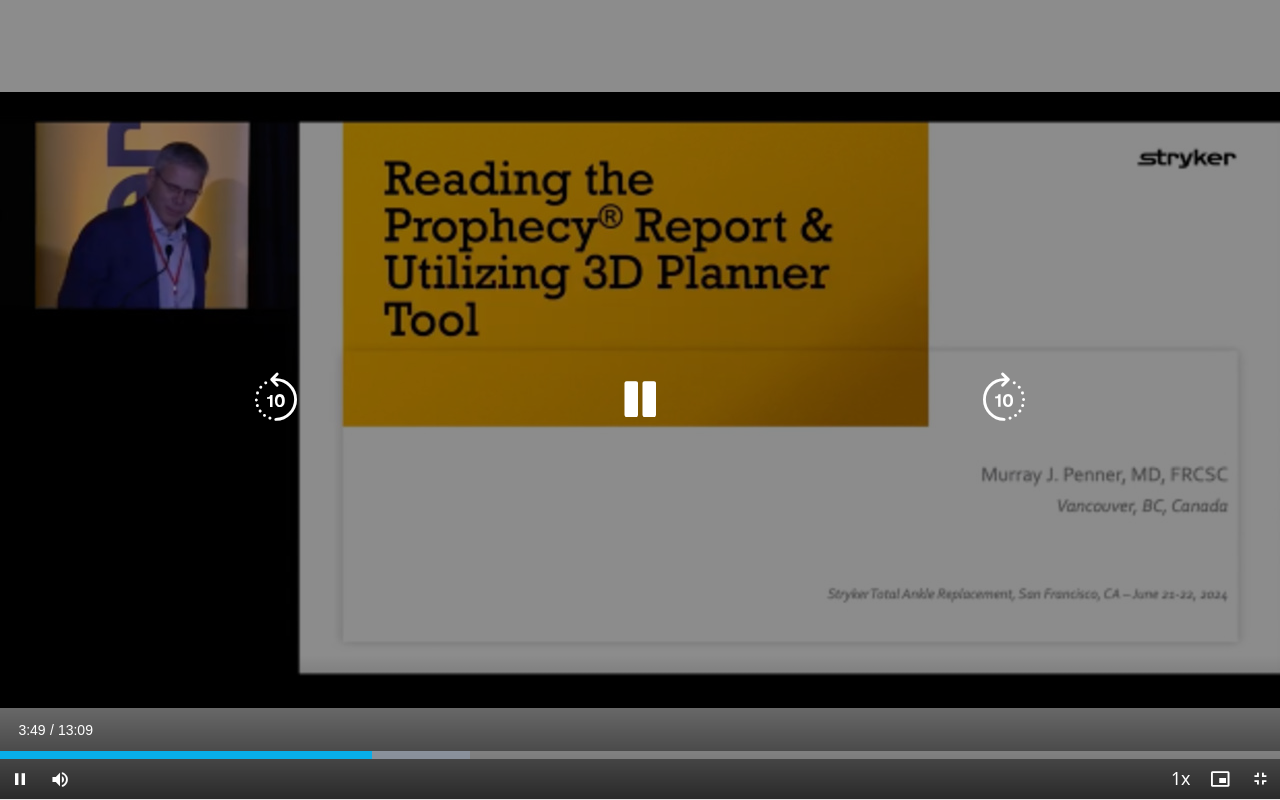 click at bounding box center (640, 400) 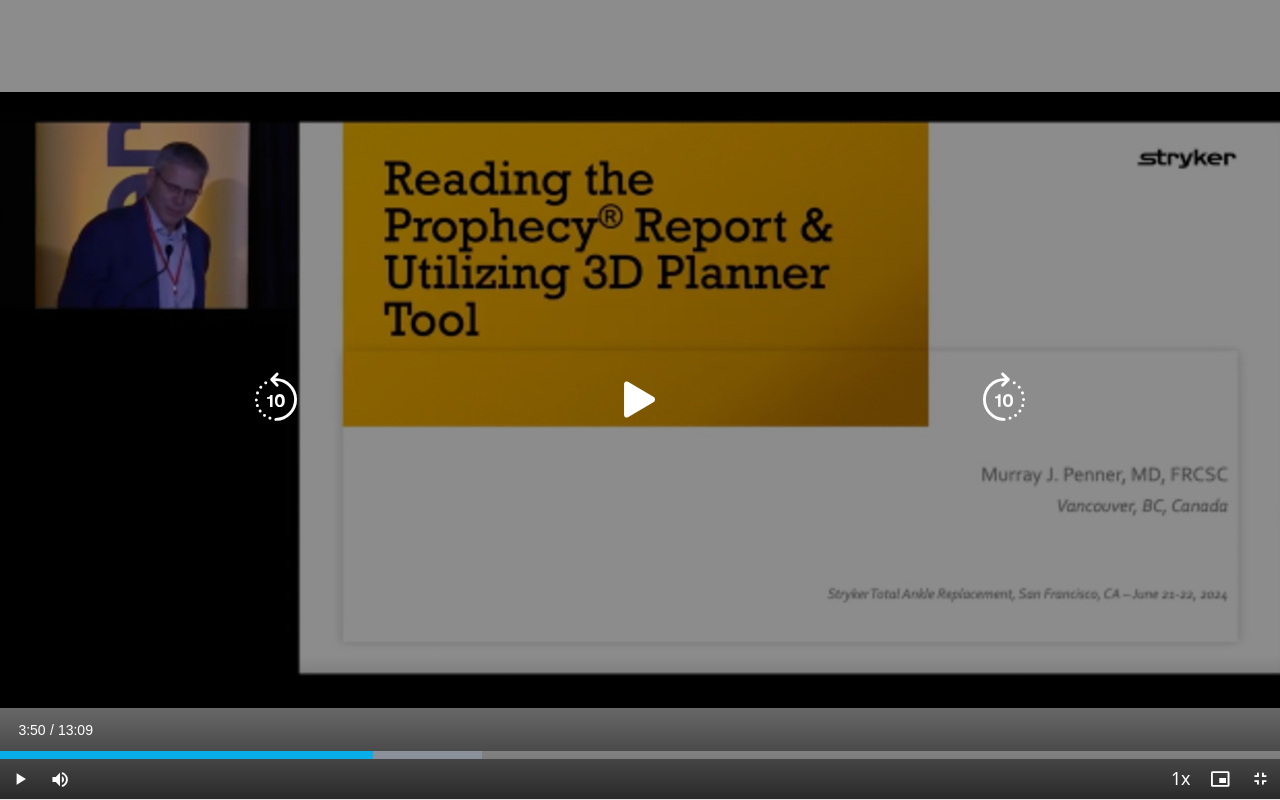 click at bounding box center [640, 400] 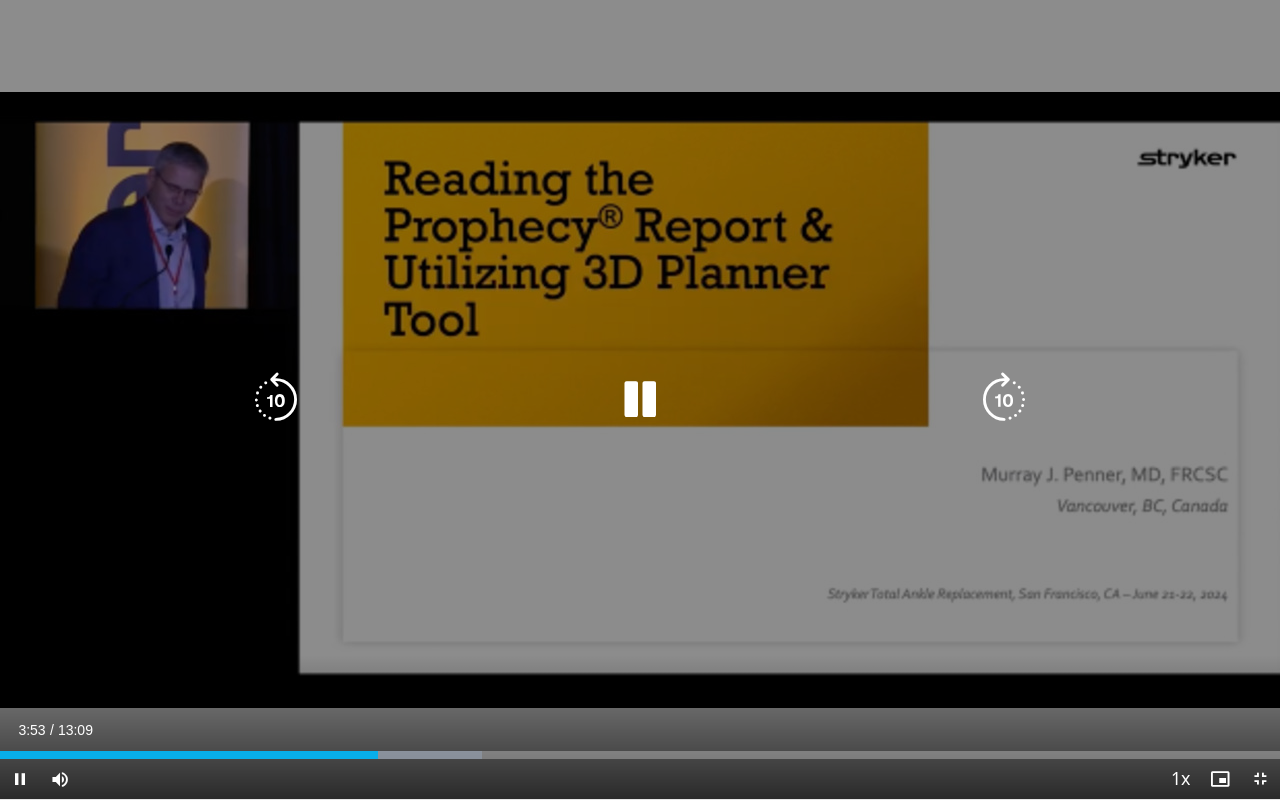click at bounding box center [640, 400] 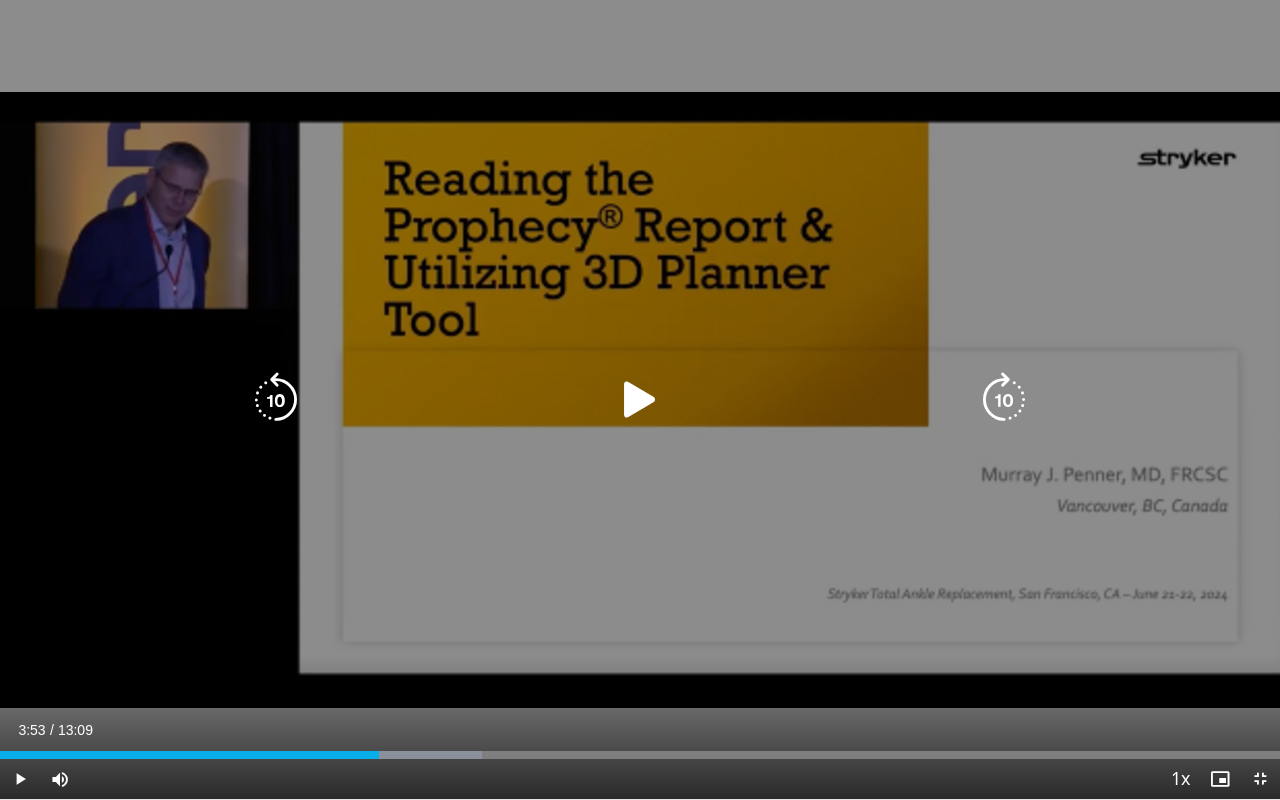click at bounding box center (640, 400) 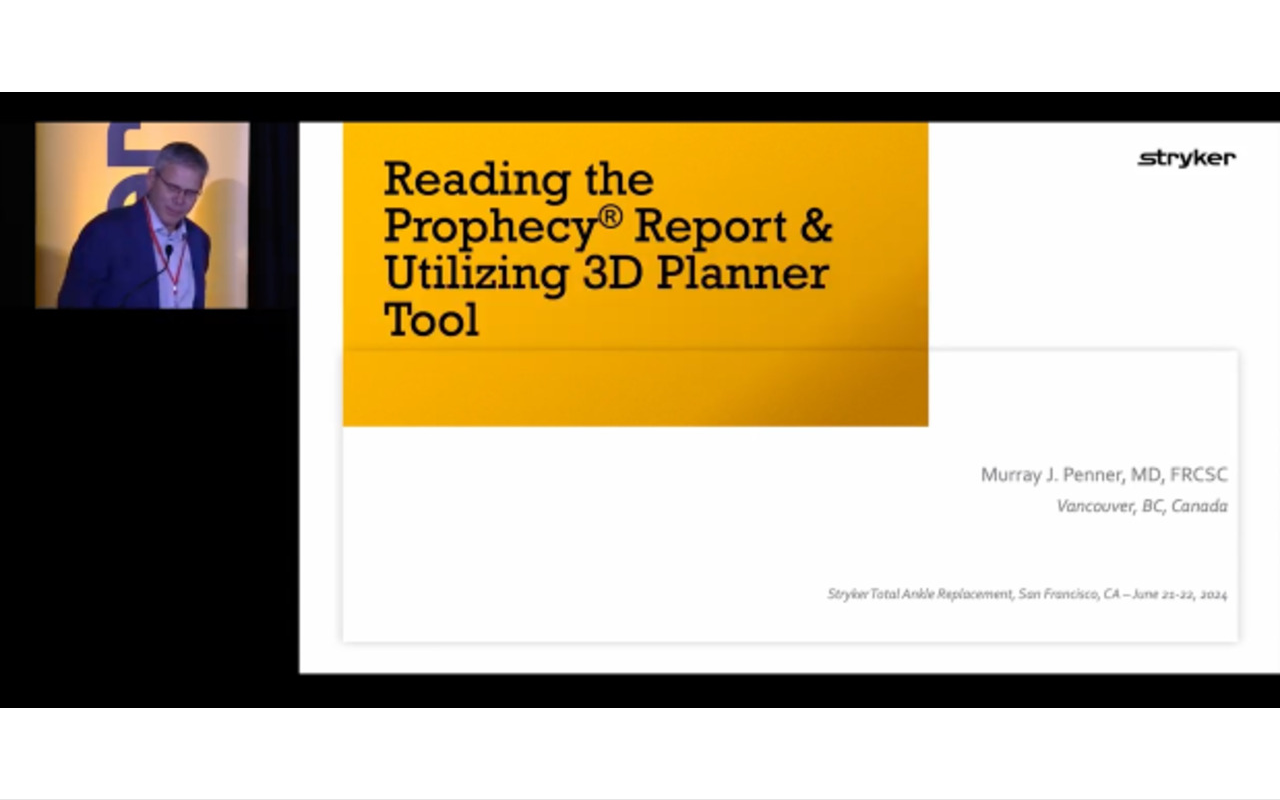 click on "10 seconds
Tap to unmute" at bounding box center [640, 399] 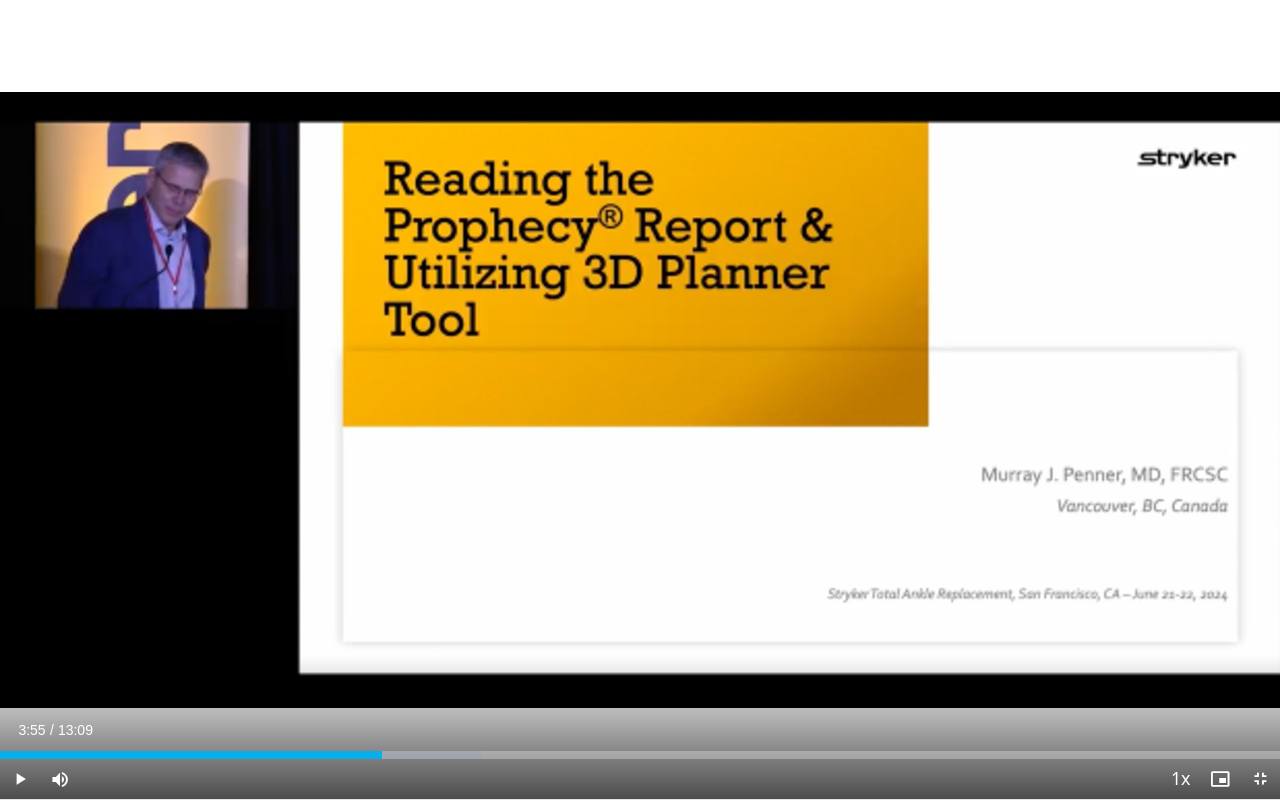 click on "10 seconds
Tap to unmute" at bounding box center [640, 399] 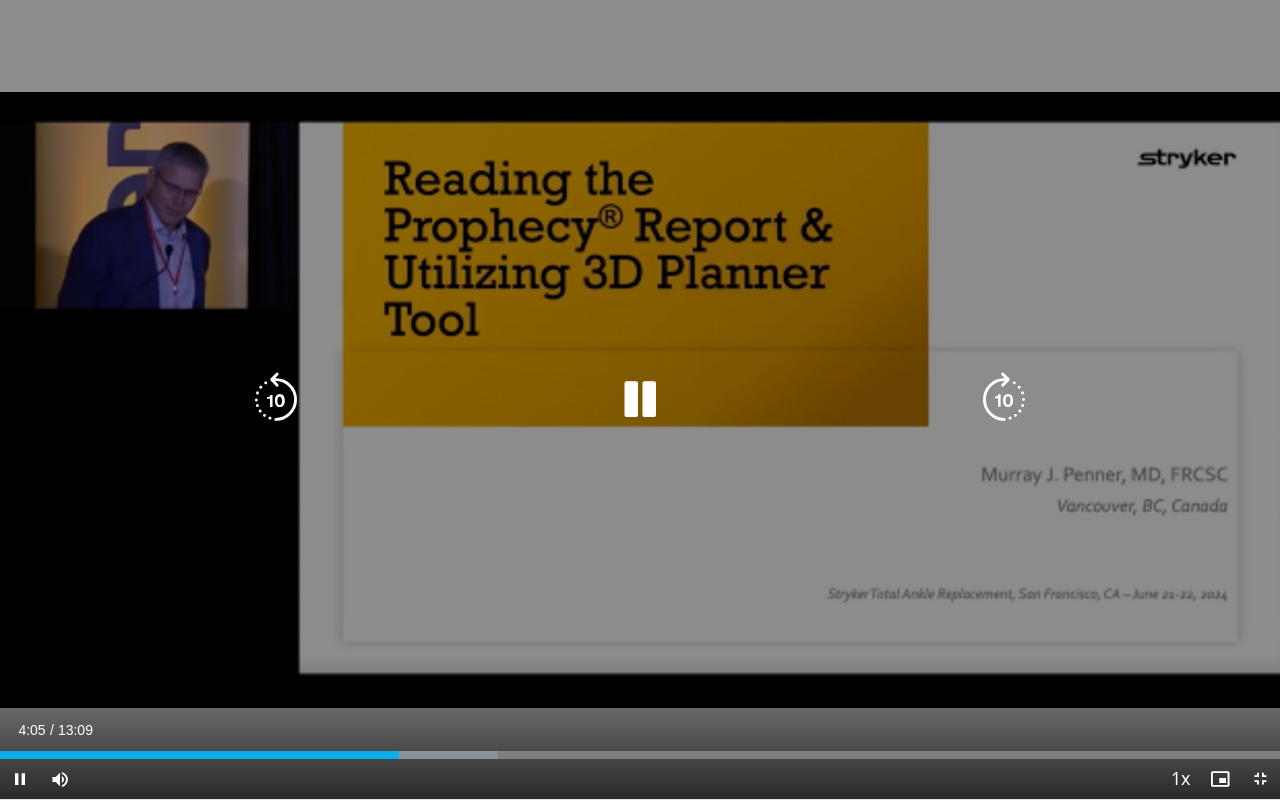 click at bounding box center (640, 400) 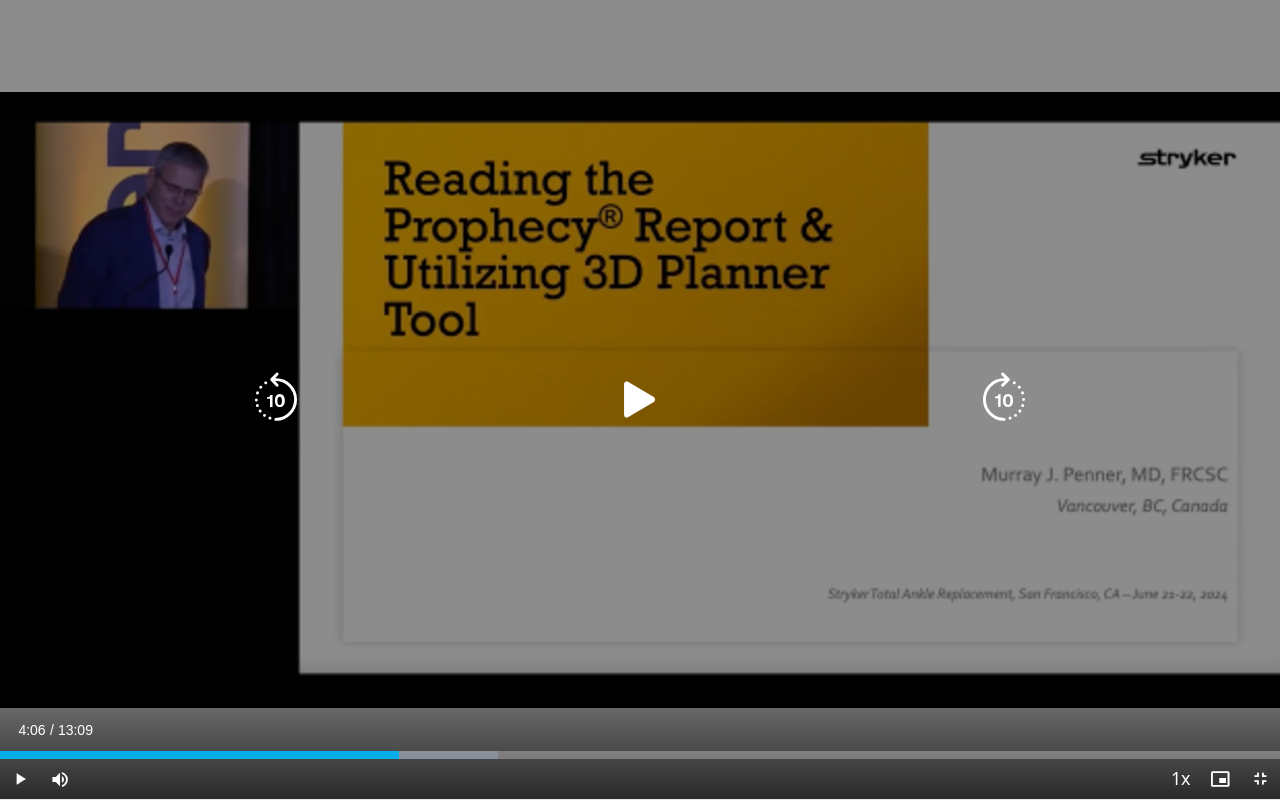 click at bounding box center (640, 400) 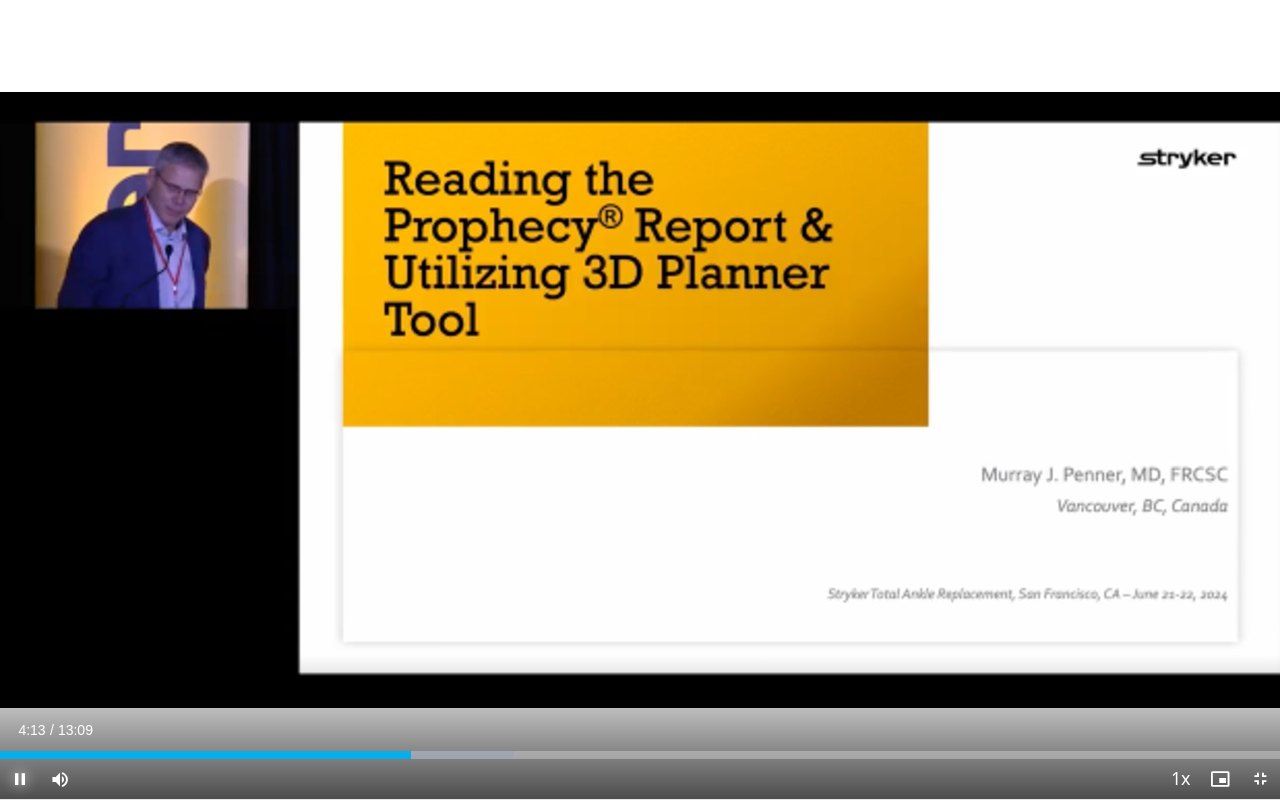 click at bounding box center (20, 779) 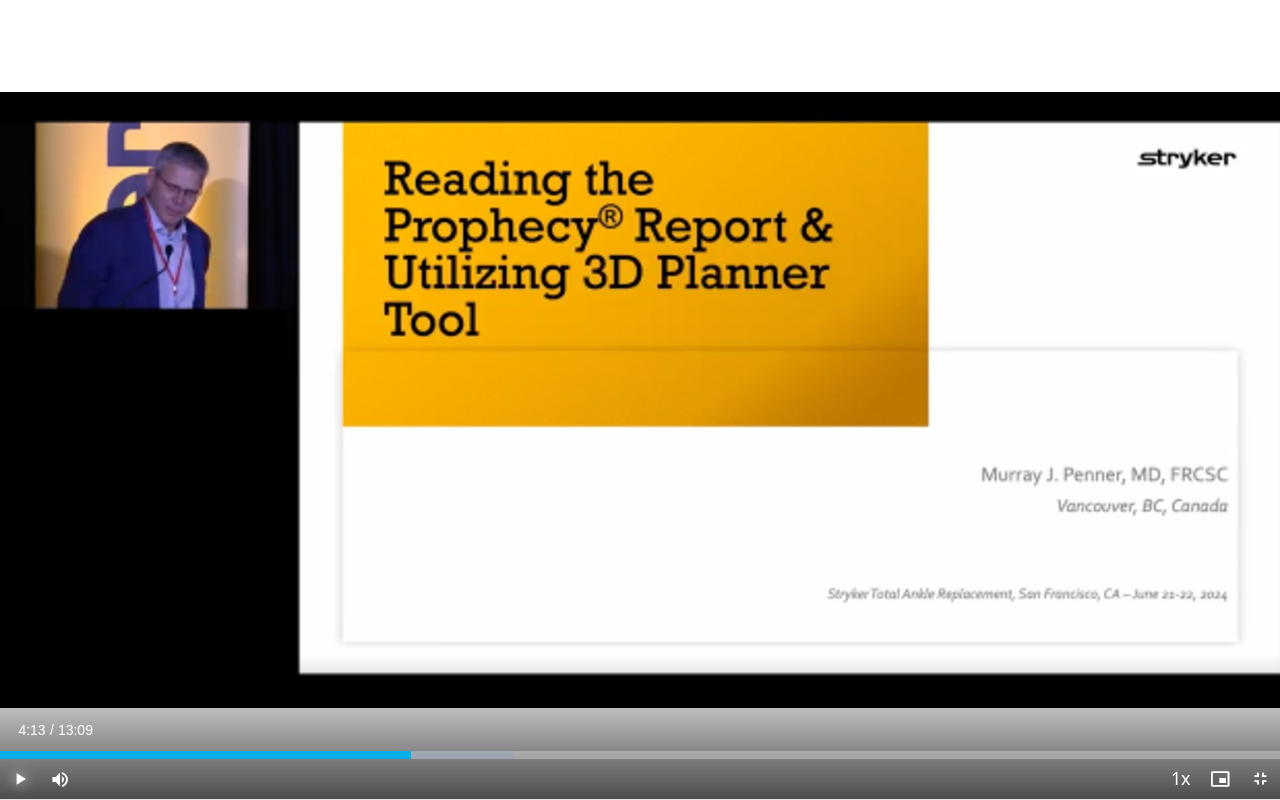 click at bounding box center [20, 779] 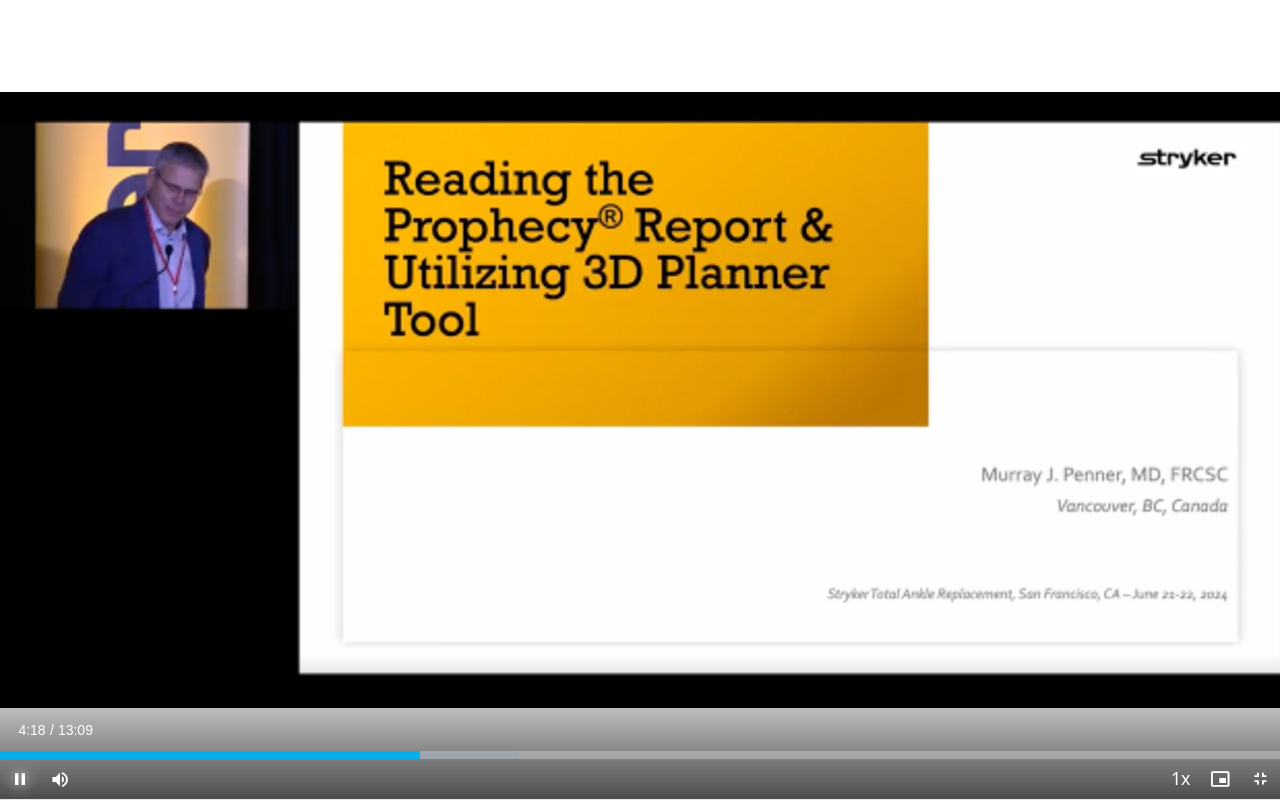 click at bounding box center [20, 779] 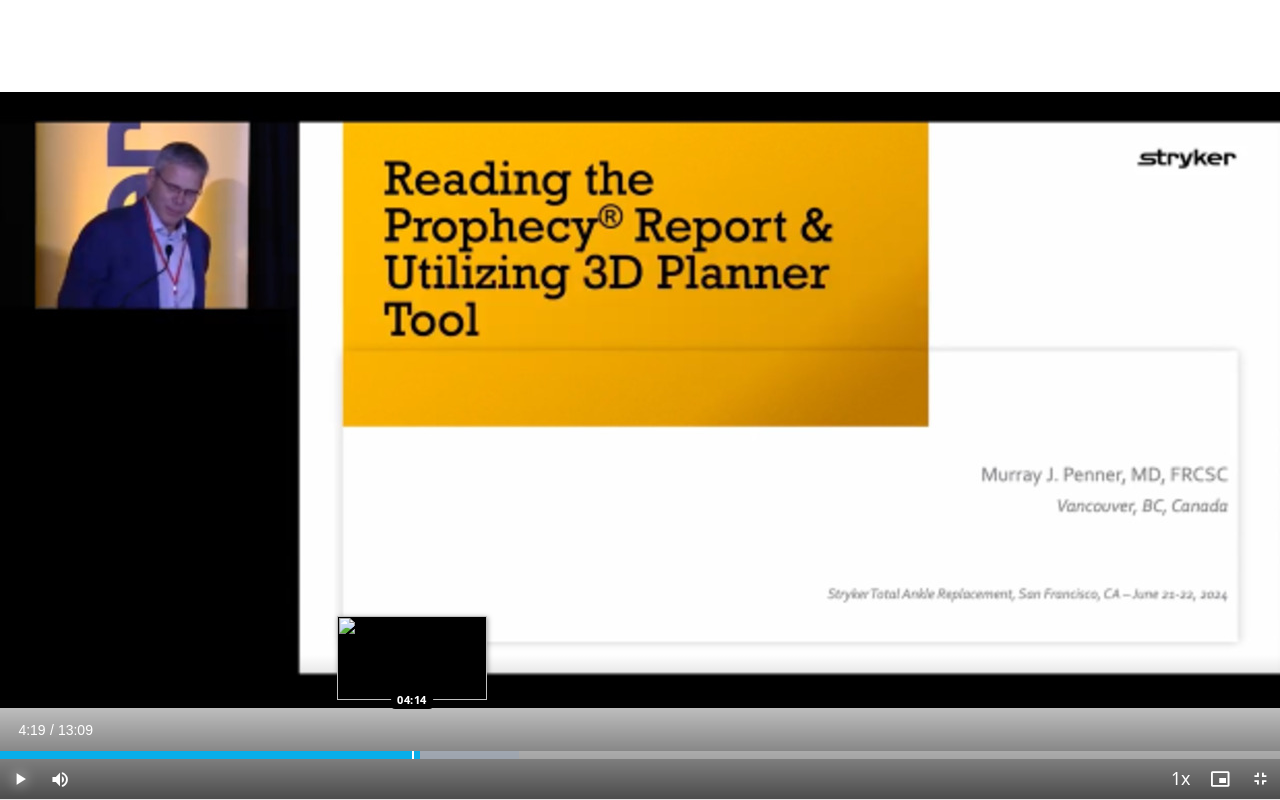 click at bounding box center (413, 755) 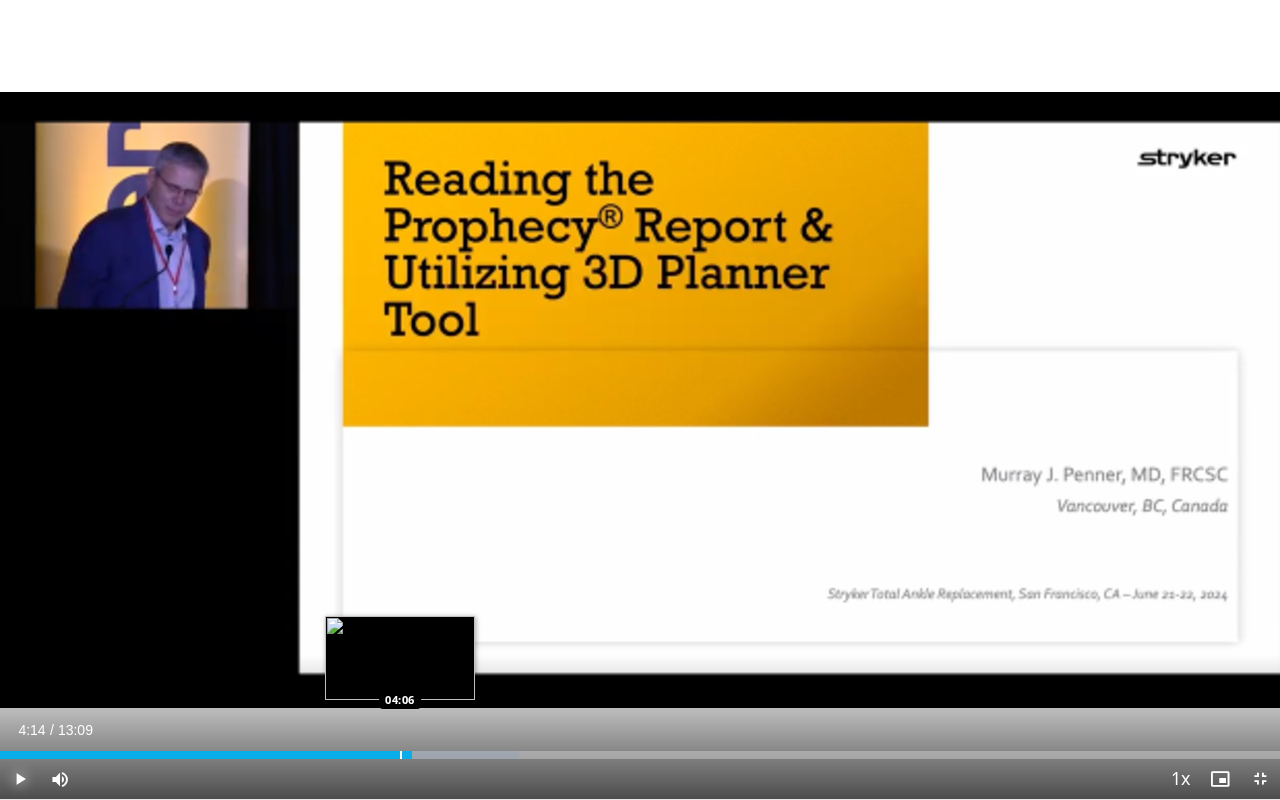 click at bounding box center [401, 755] 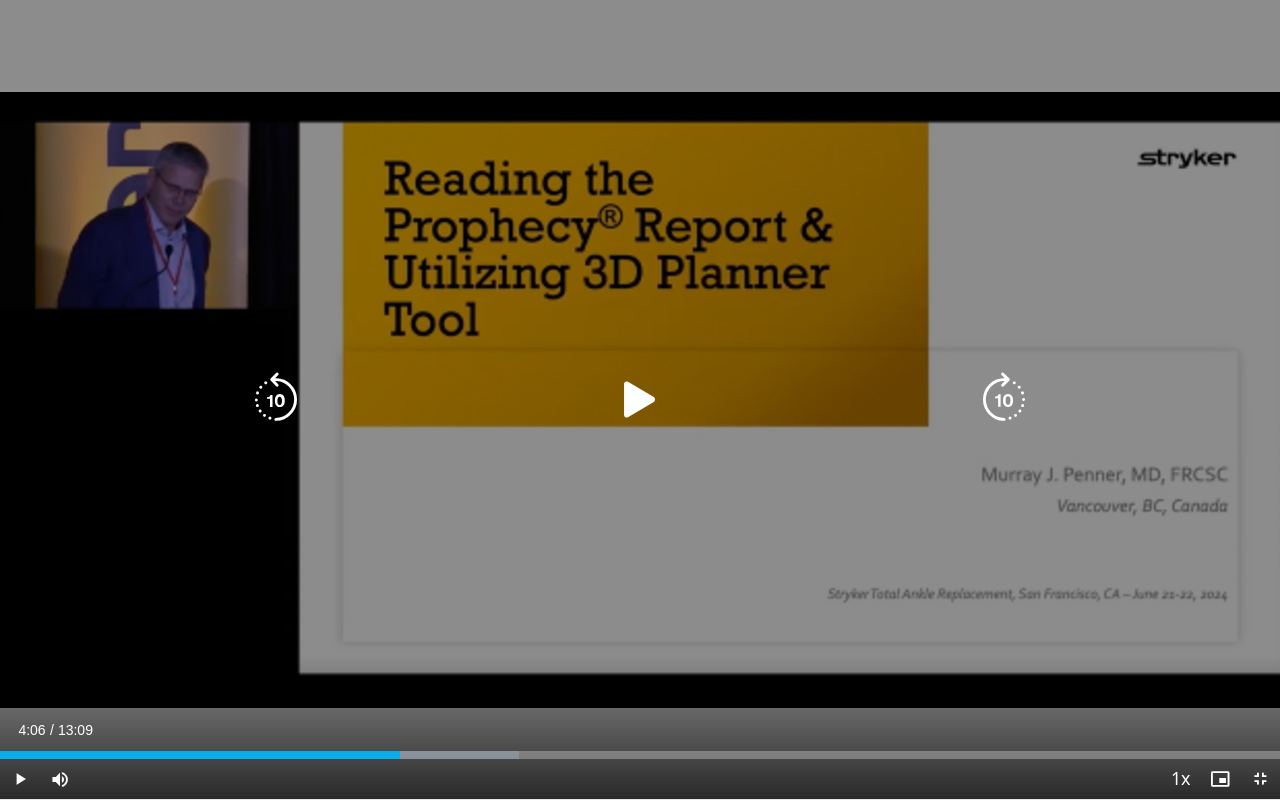 click at bounding box center (640, 400) 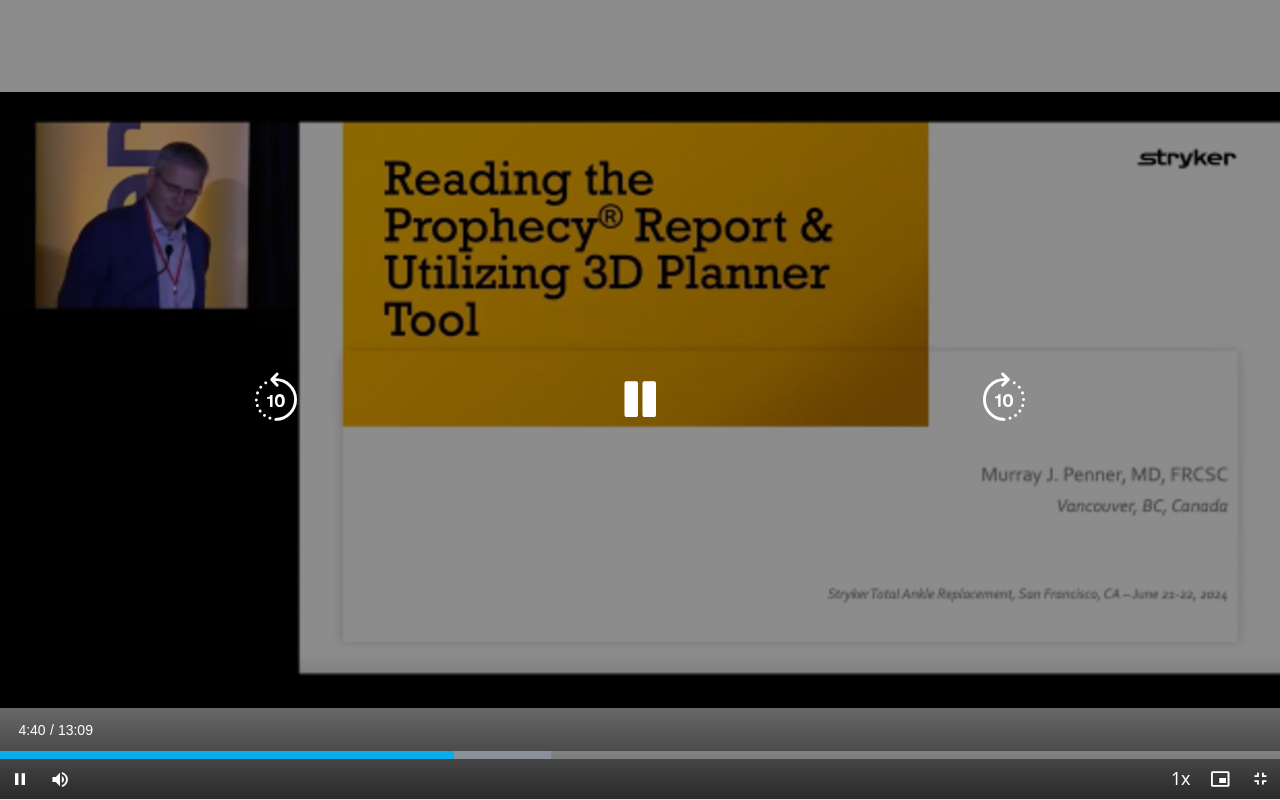 click at bounding box center (640, 400) 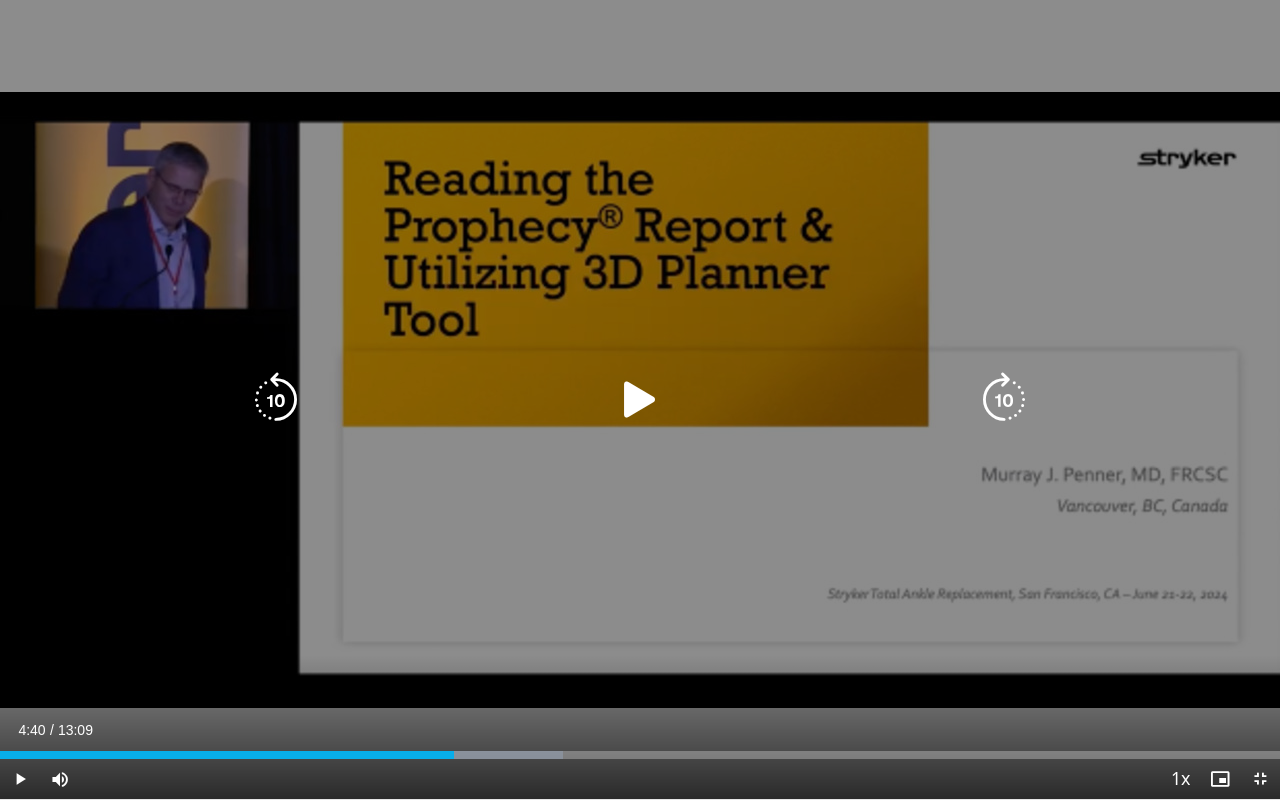 click at bounding box center (640, 400) 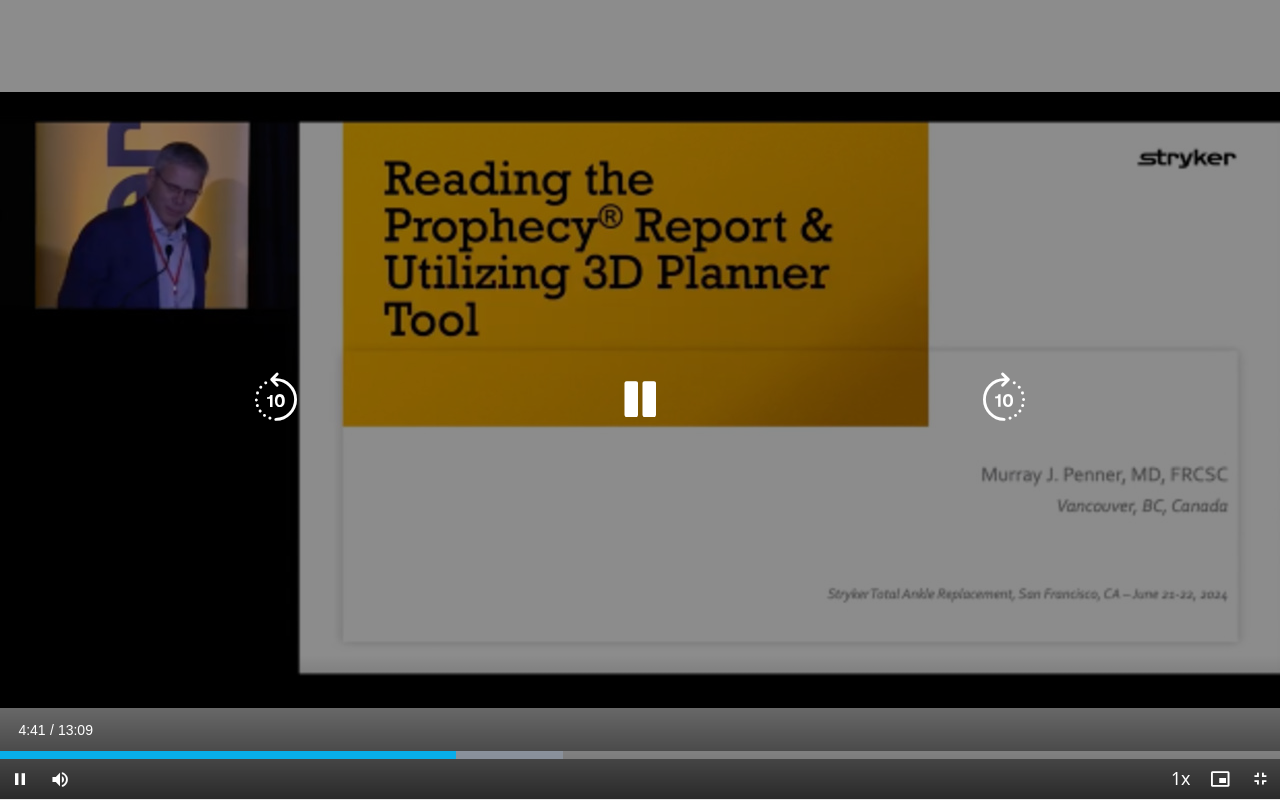click at bounding box center [640, 400] 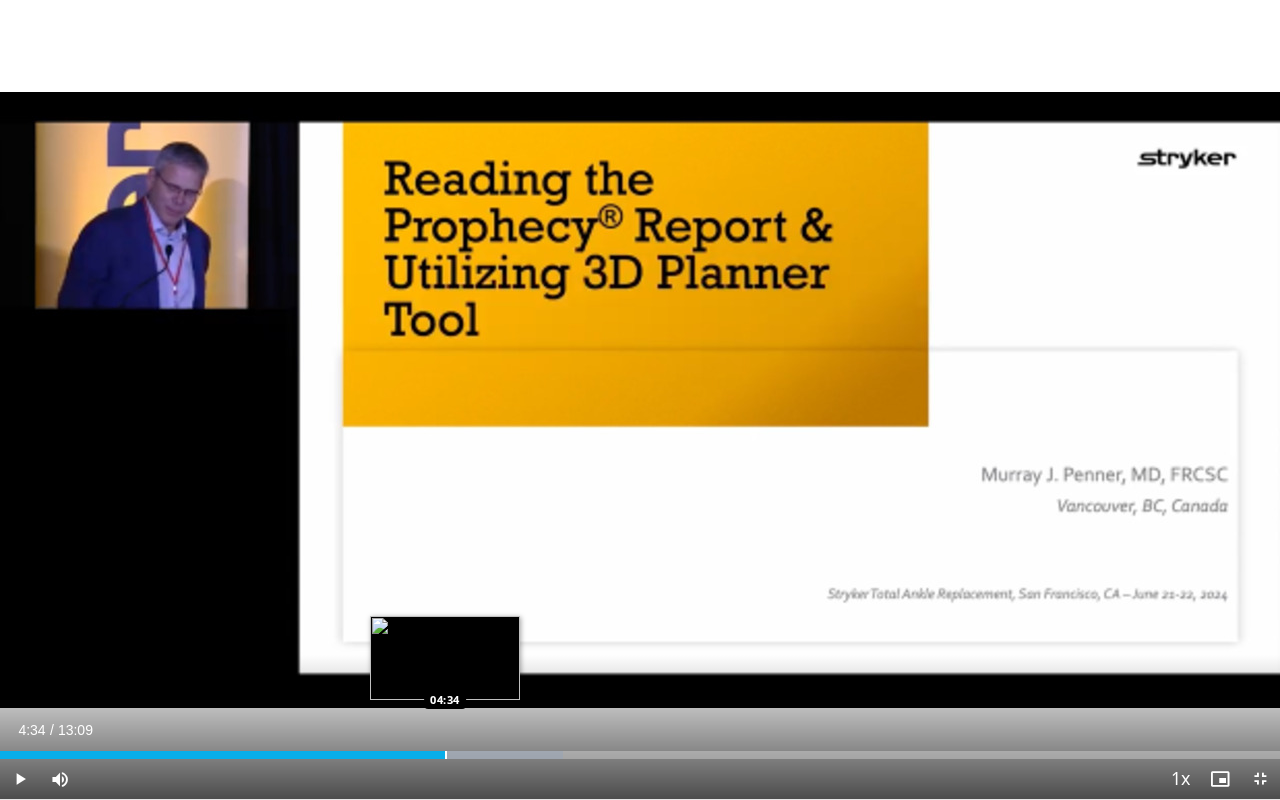 click at bounding box center (446, 755) 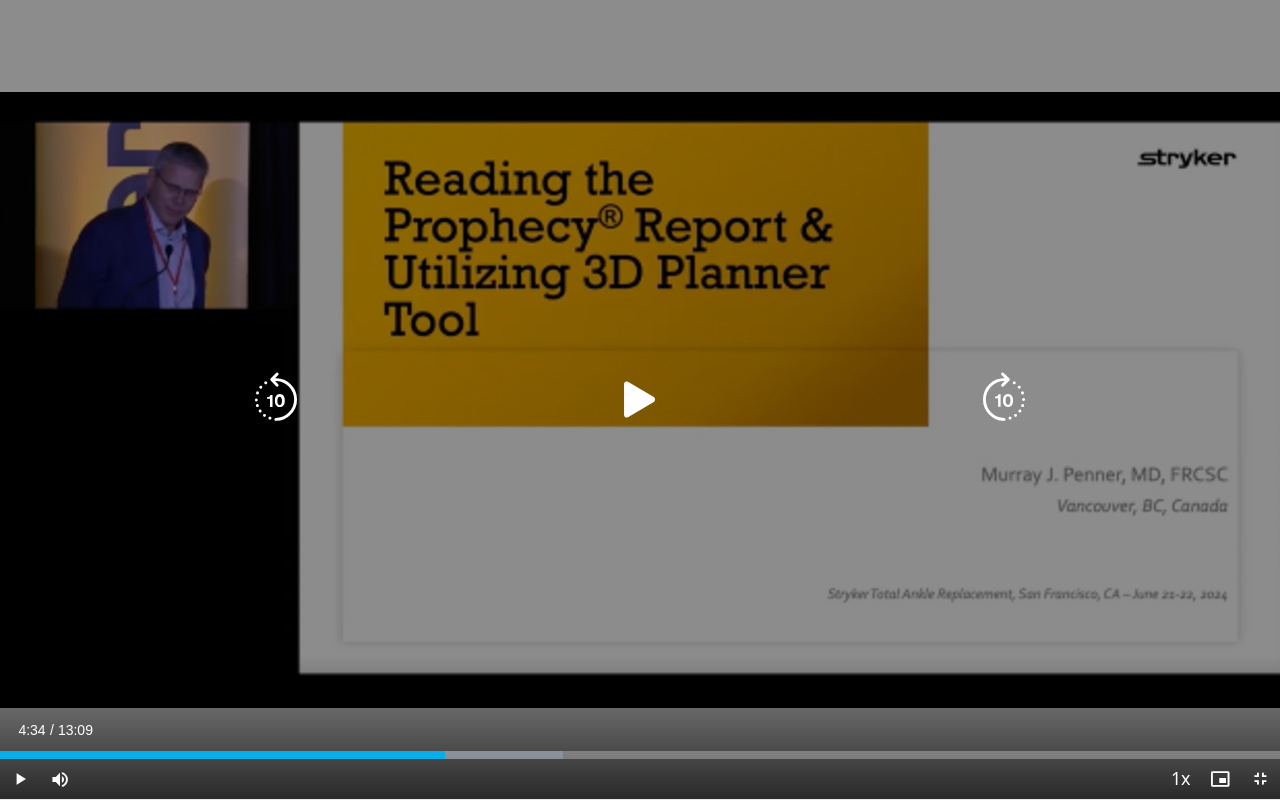 click at bounding box center (640, 400) 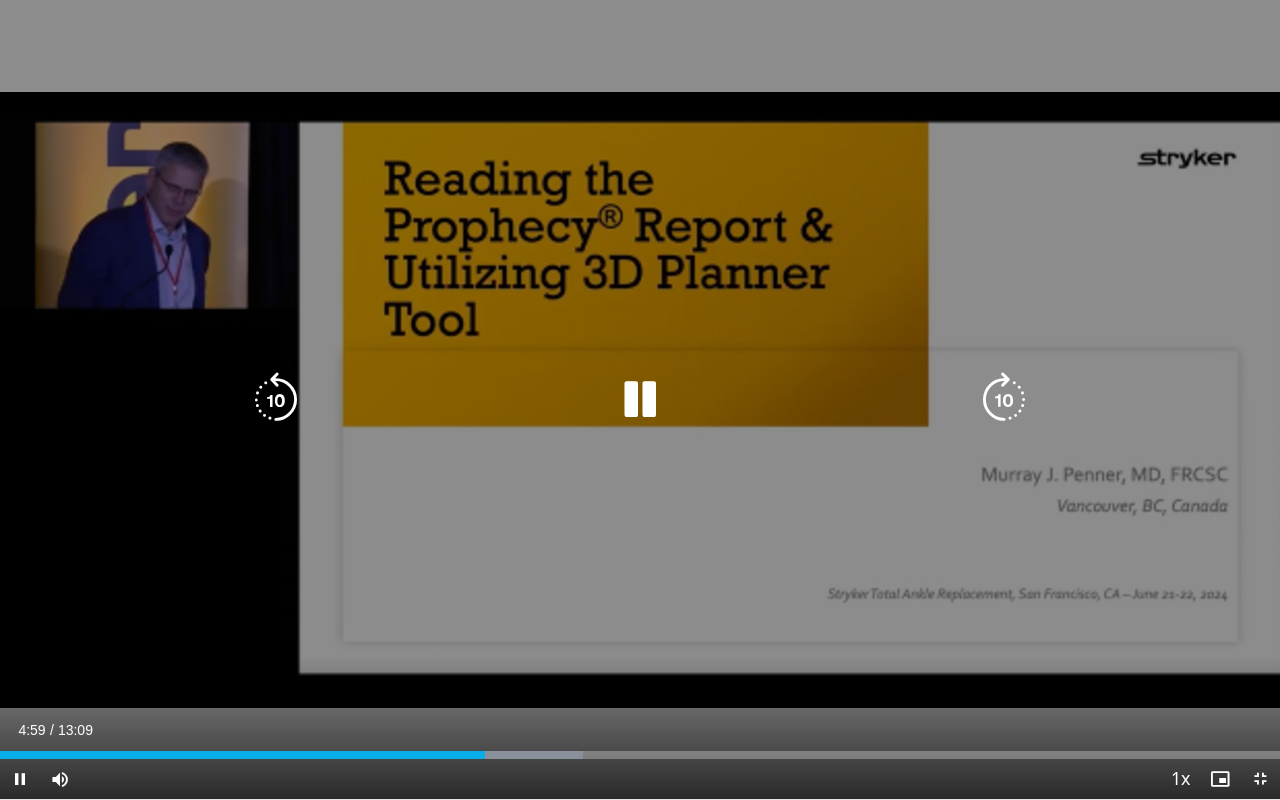 click at bounding box center (640, 400) 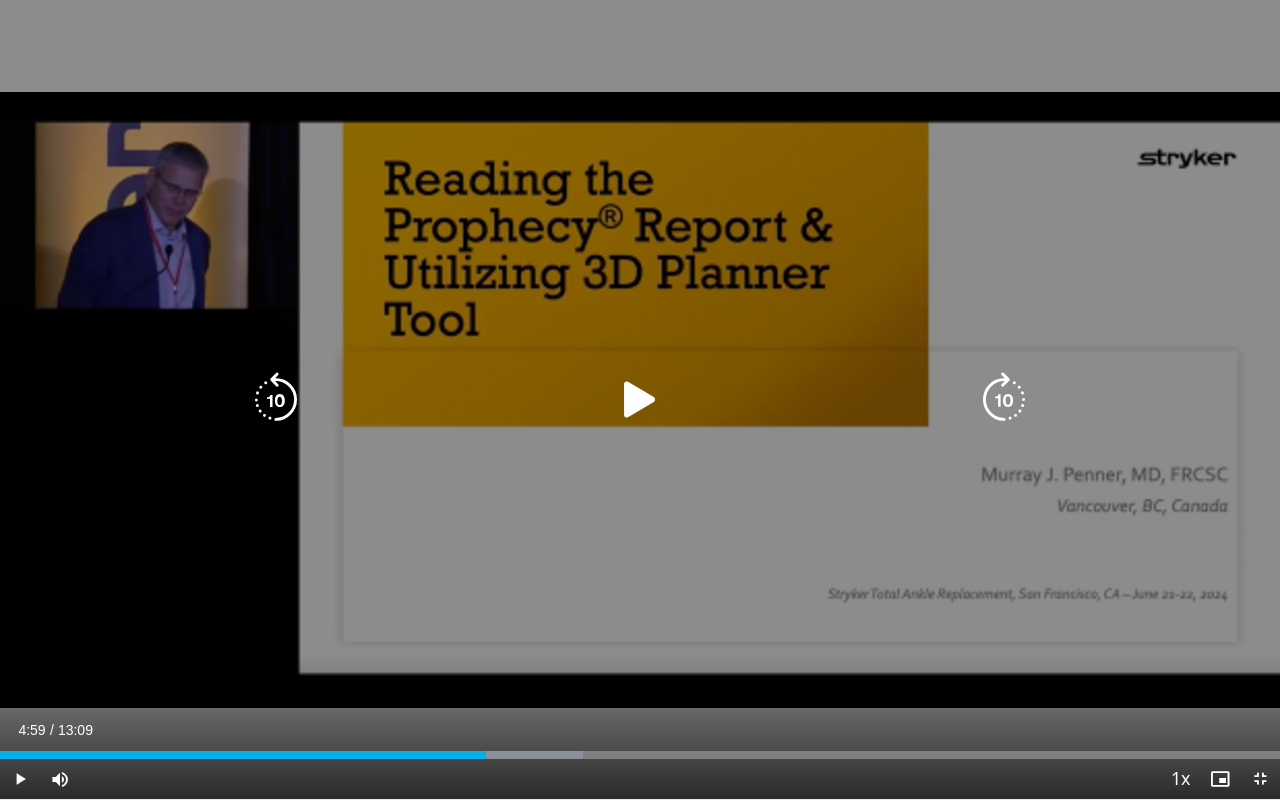 click at bounding box center (640, 400) 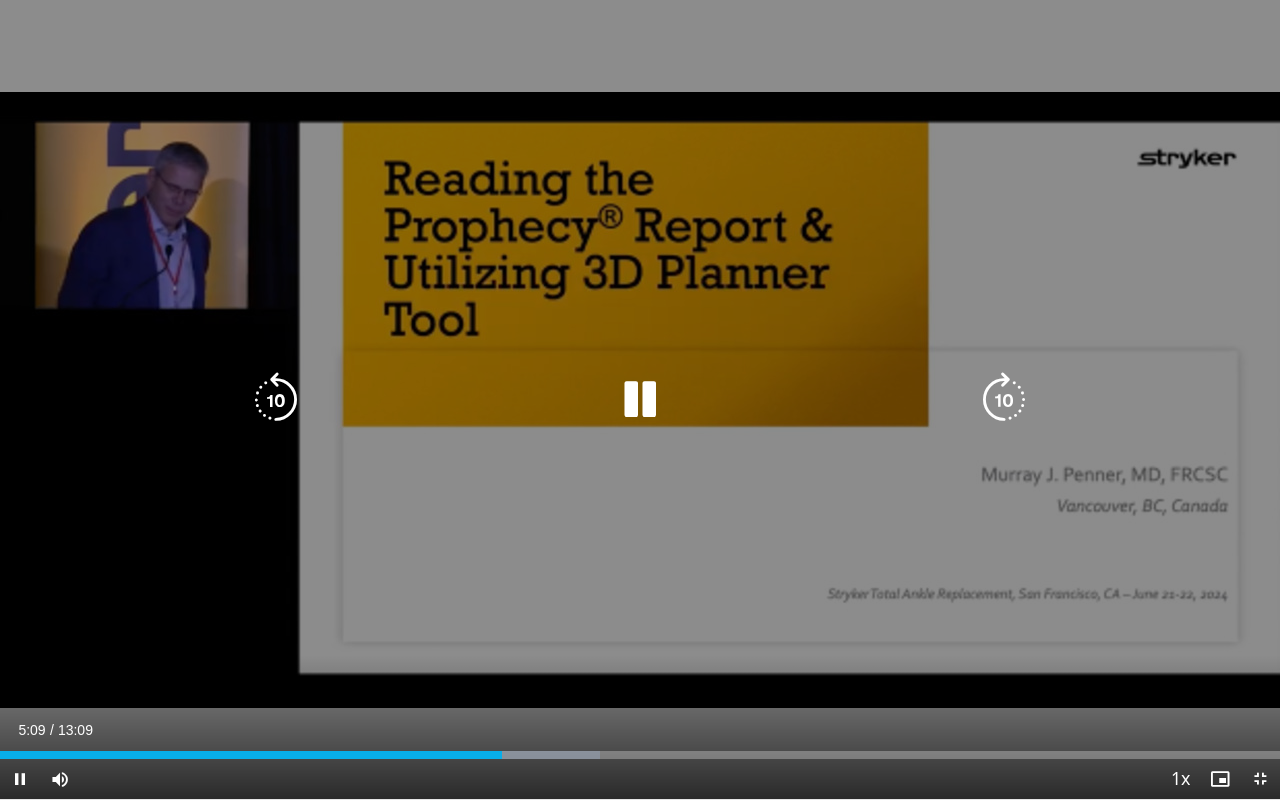 click at bounding box center (640, 400) 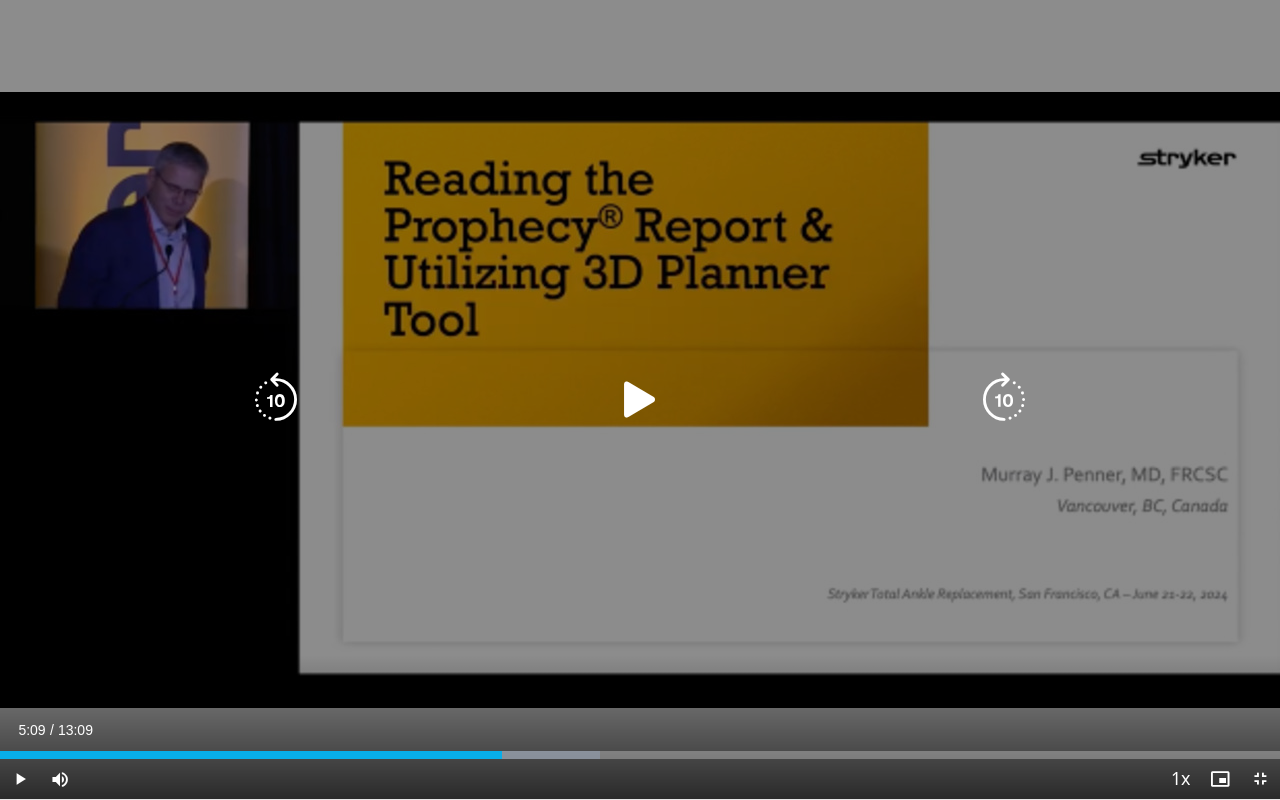 click at bounding box center [640, 400] 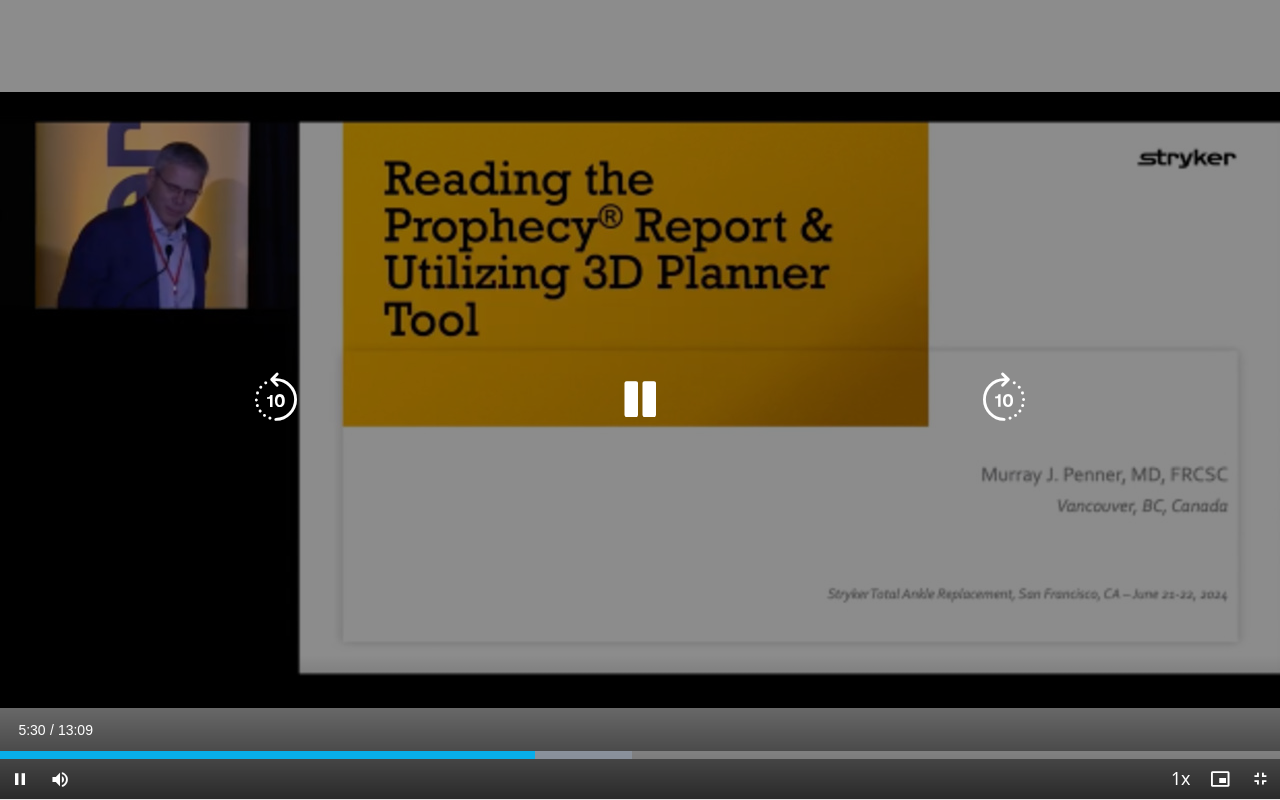 click at bounding box center (640, 400) 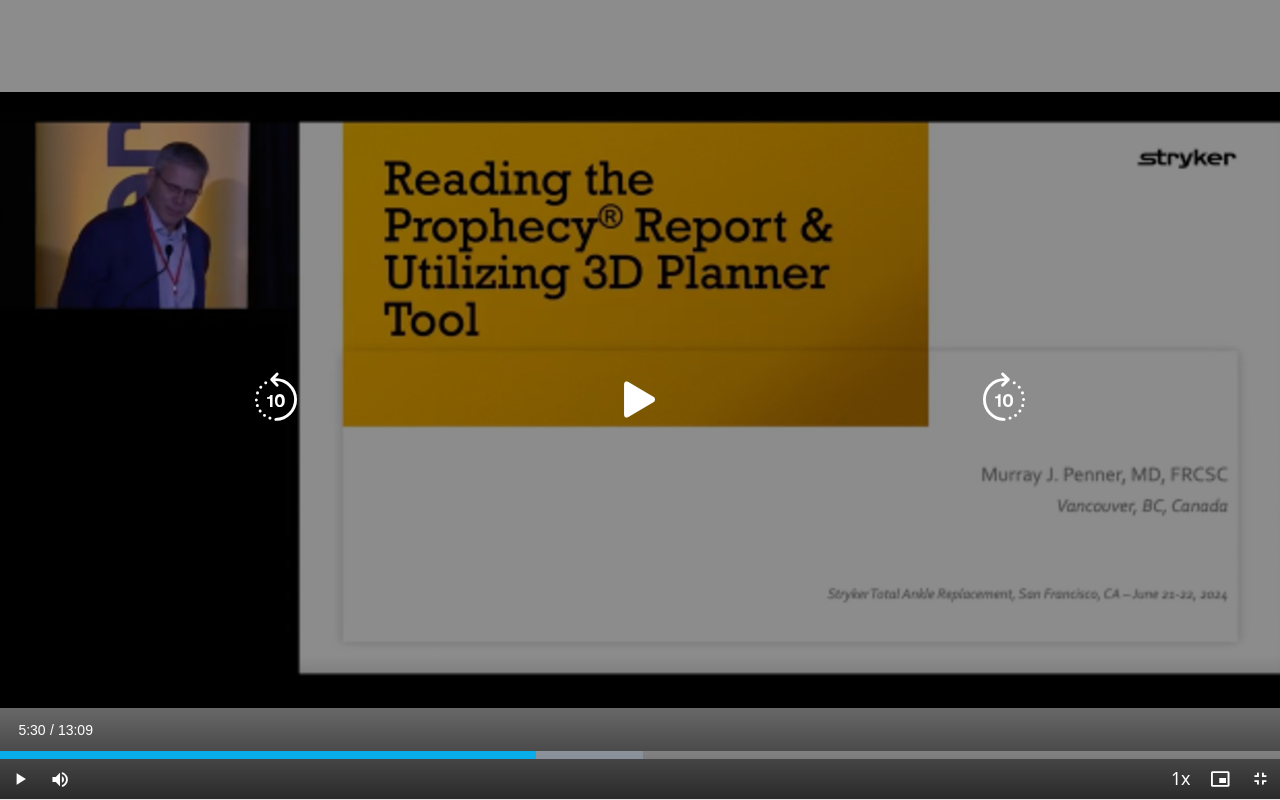 click at bounding box center [640, 400] 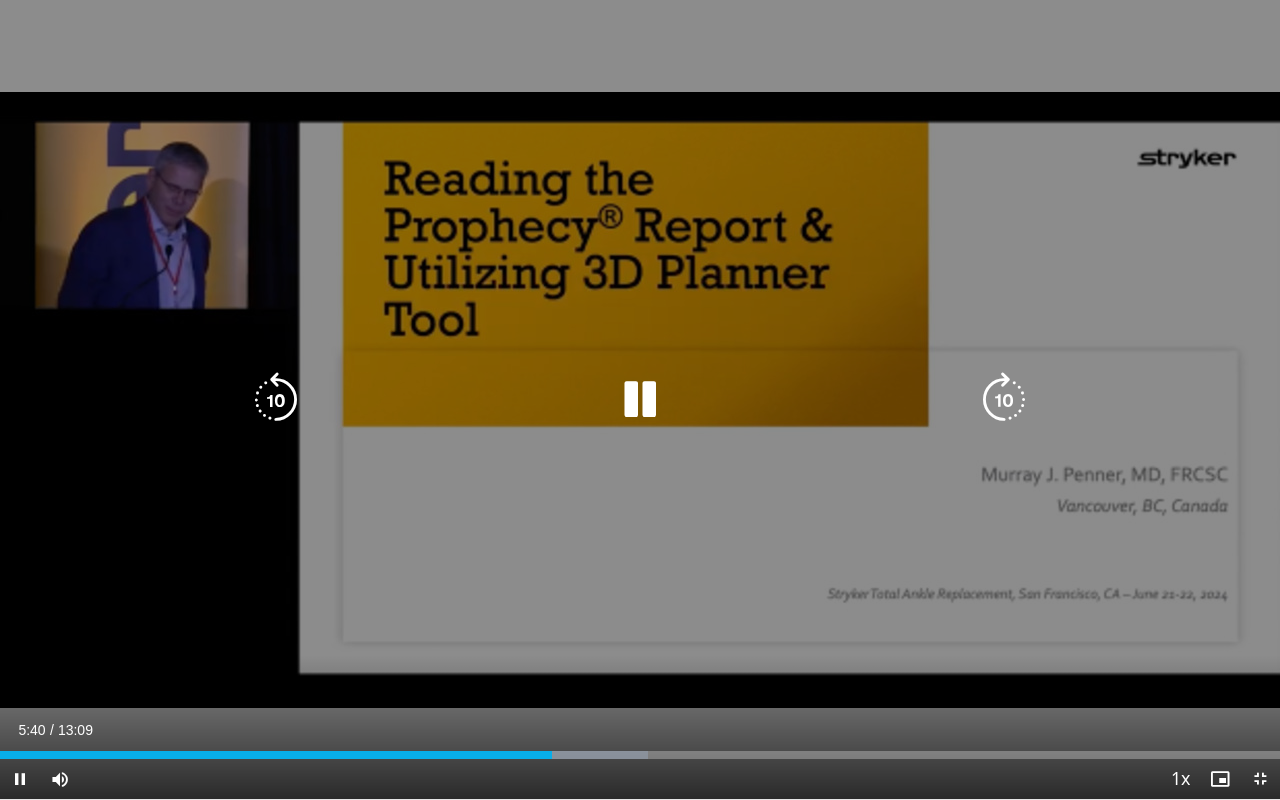 click at bounding box center (640, 400) 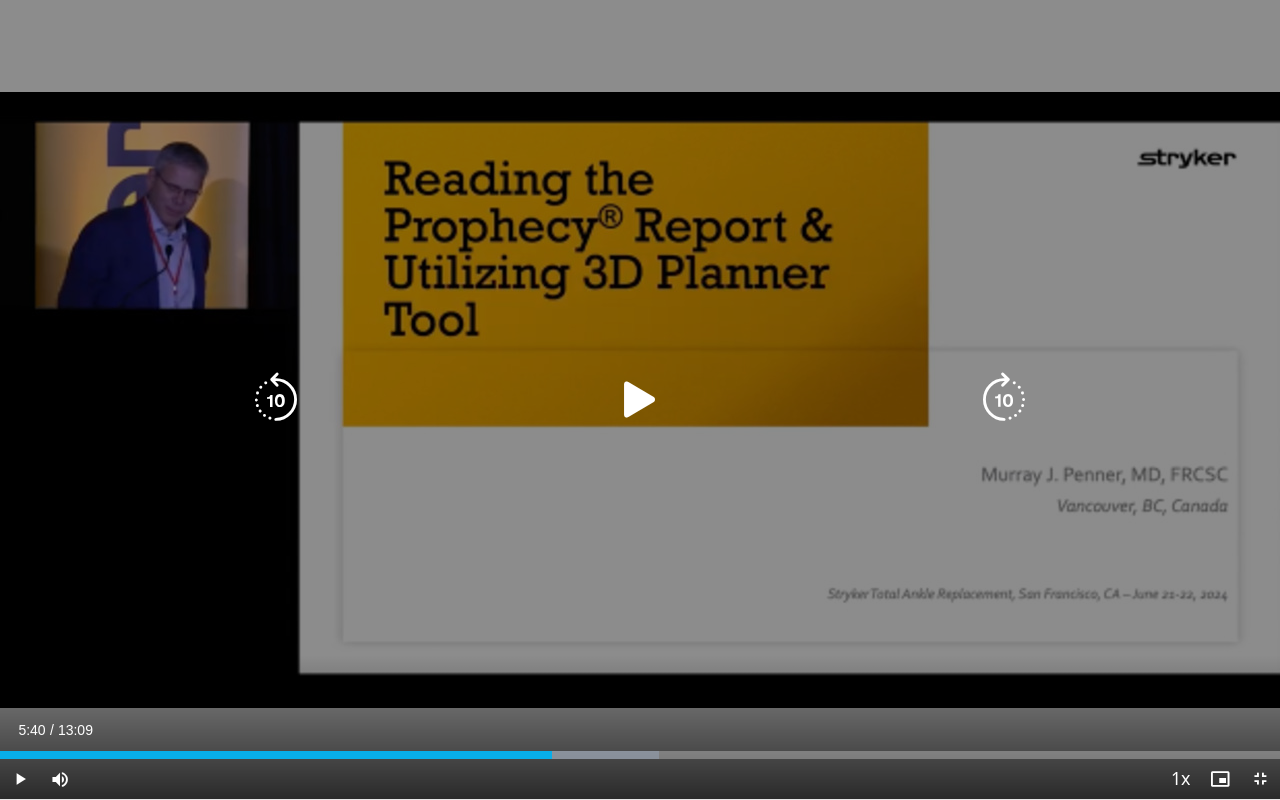 click at bounding box center [640, 400] 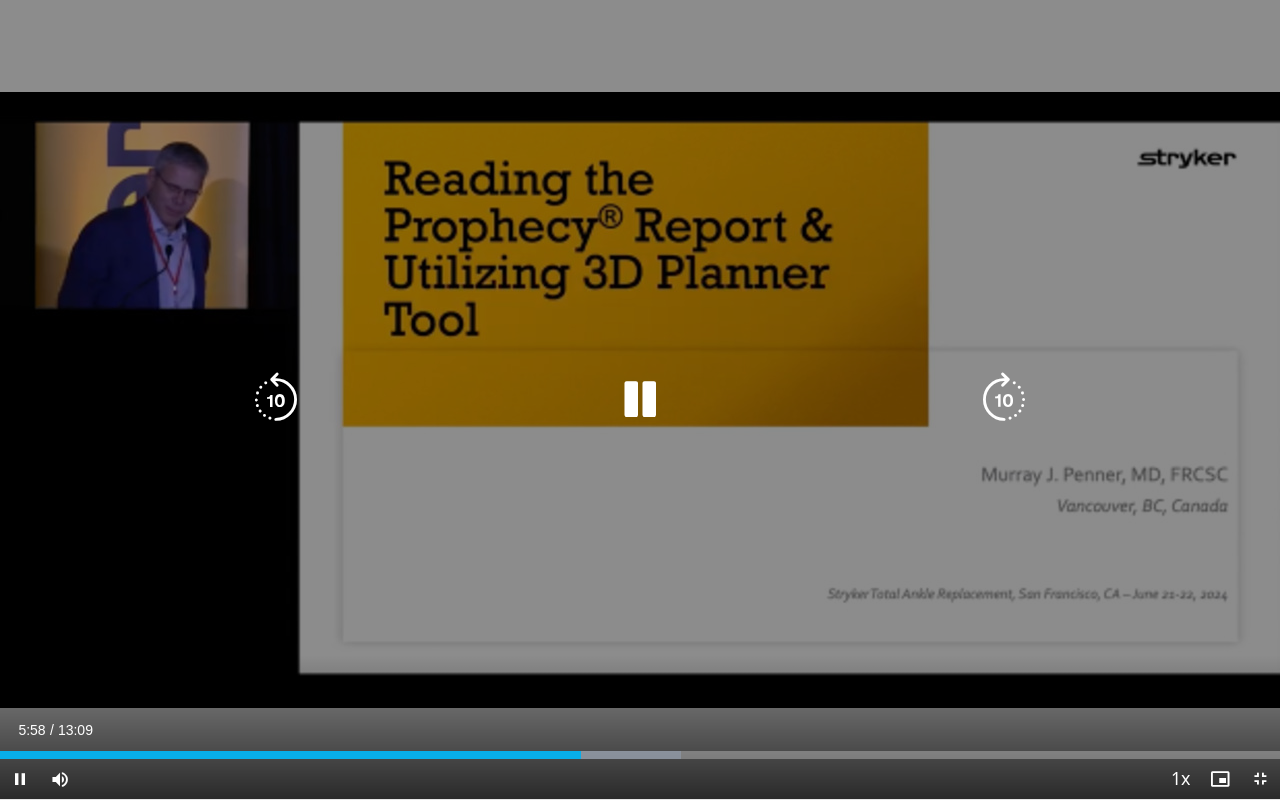 click at bounding box center (640, 400) 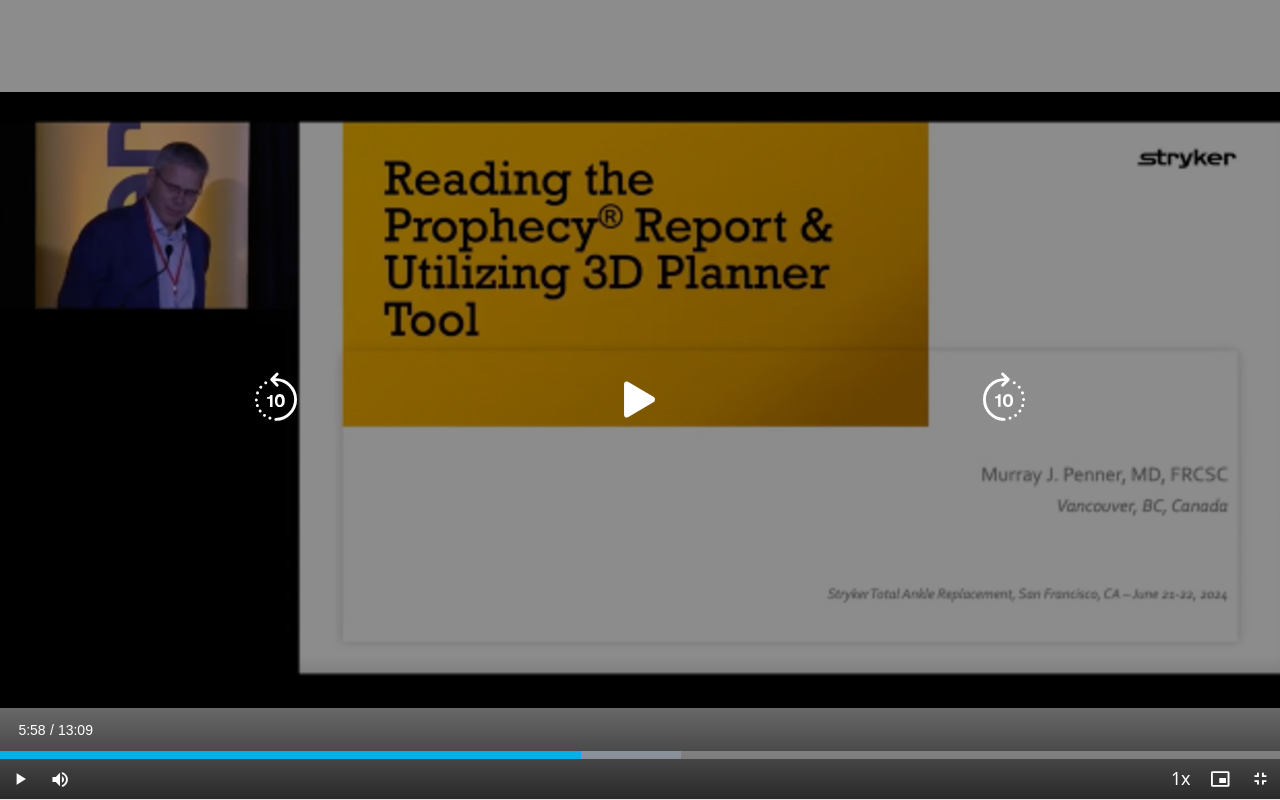 click at bounding box center [640, 400] 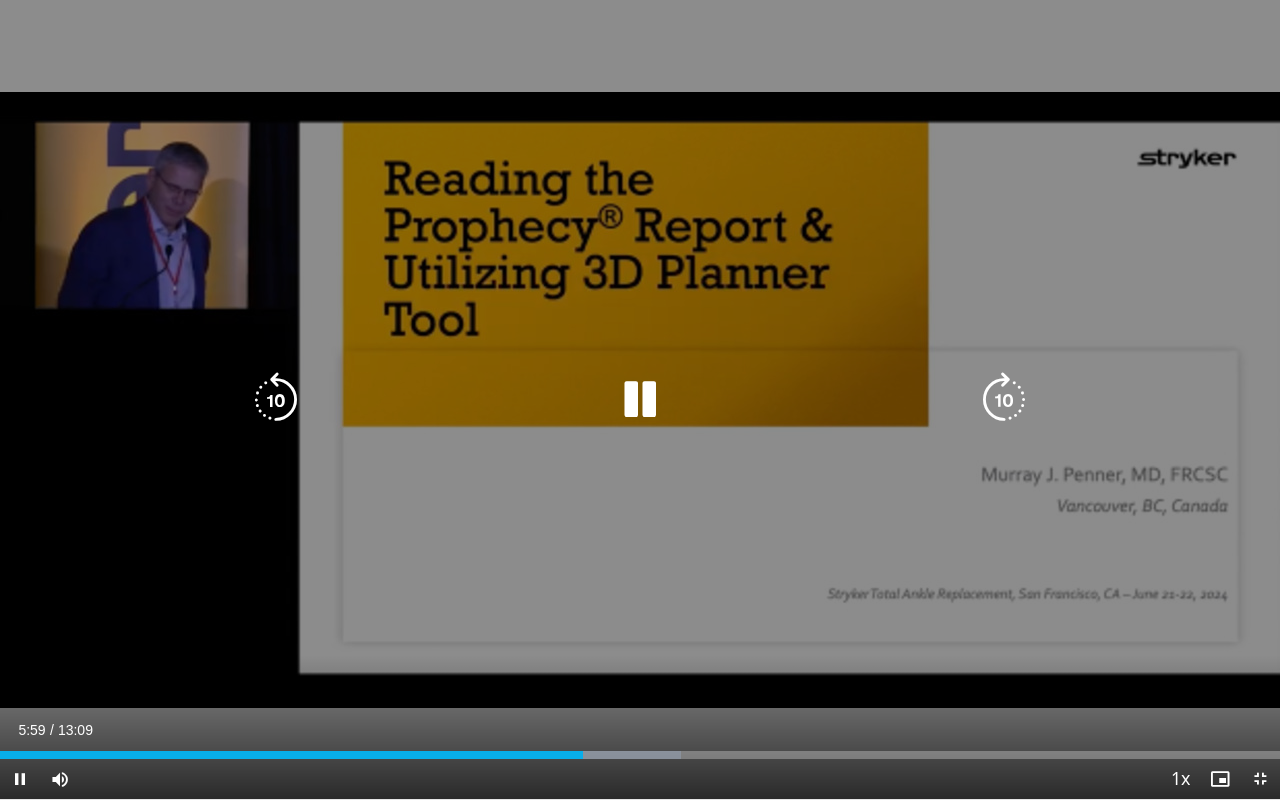 click at bounding box center [640, 400] 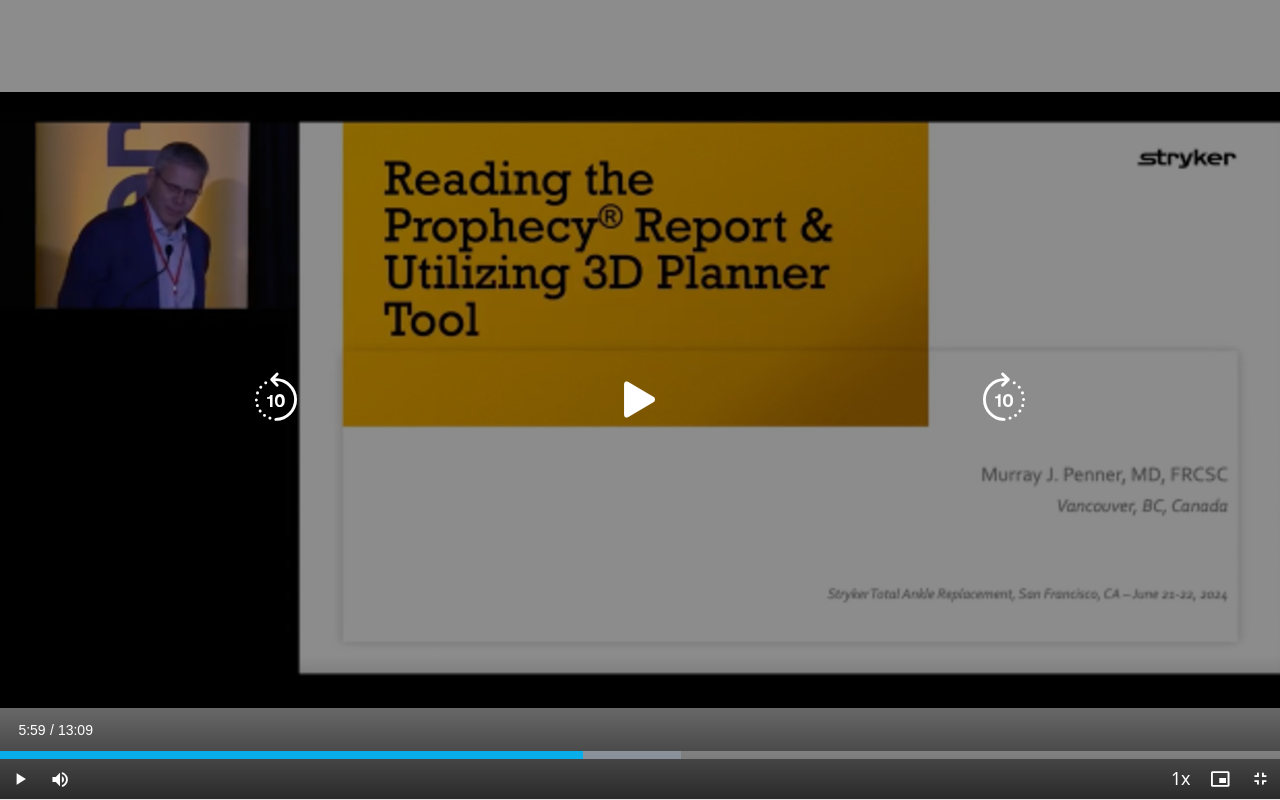 click at bounding box center [640, 400] 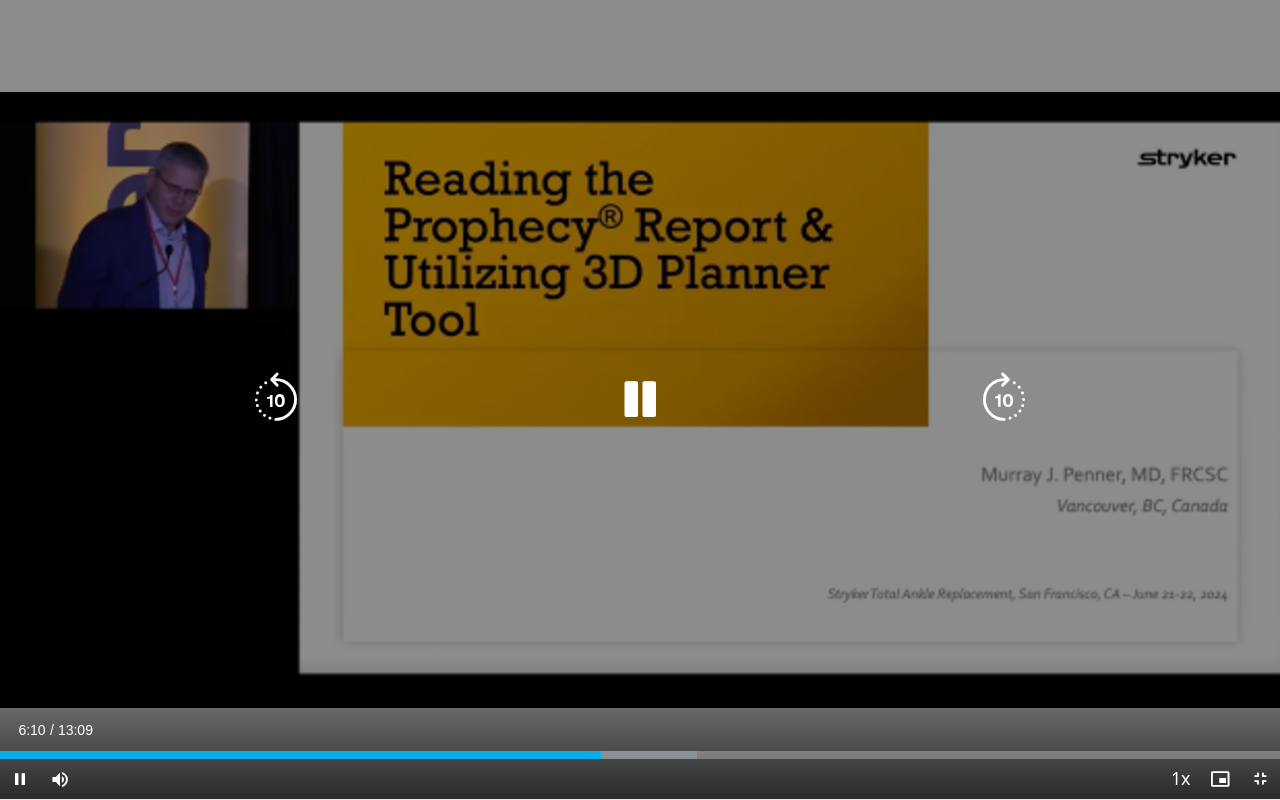 click at bounding box center (640, 400) 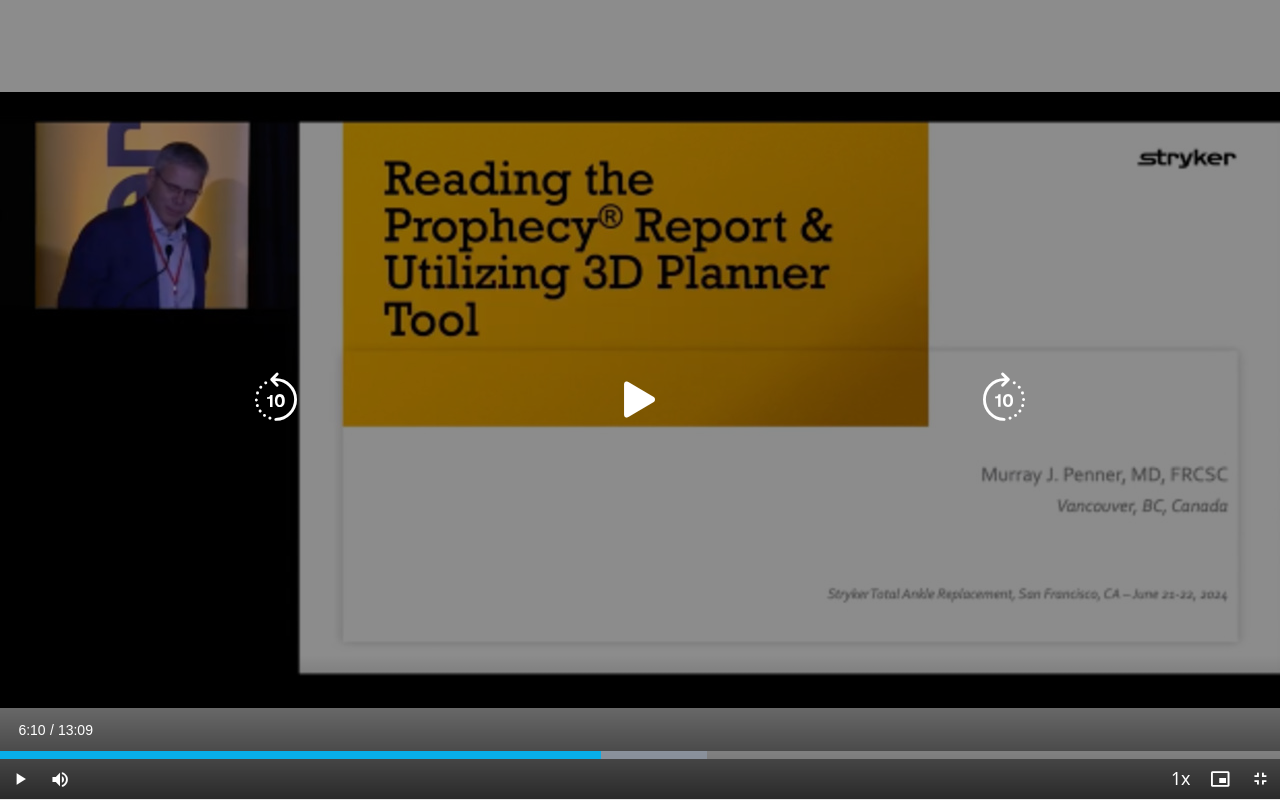 click at bounding box center (640, 400) 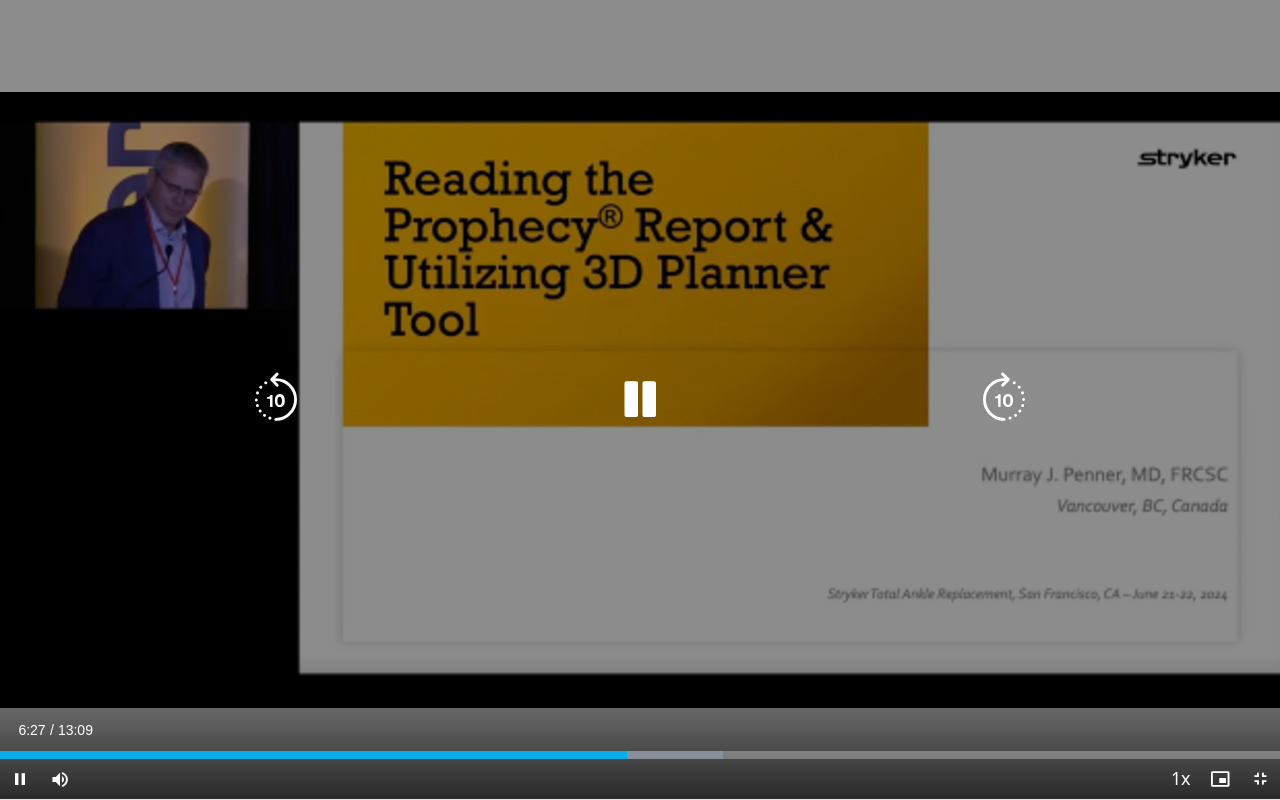 click at bounding box center (640, 400) 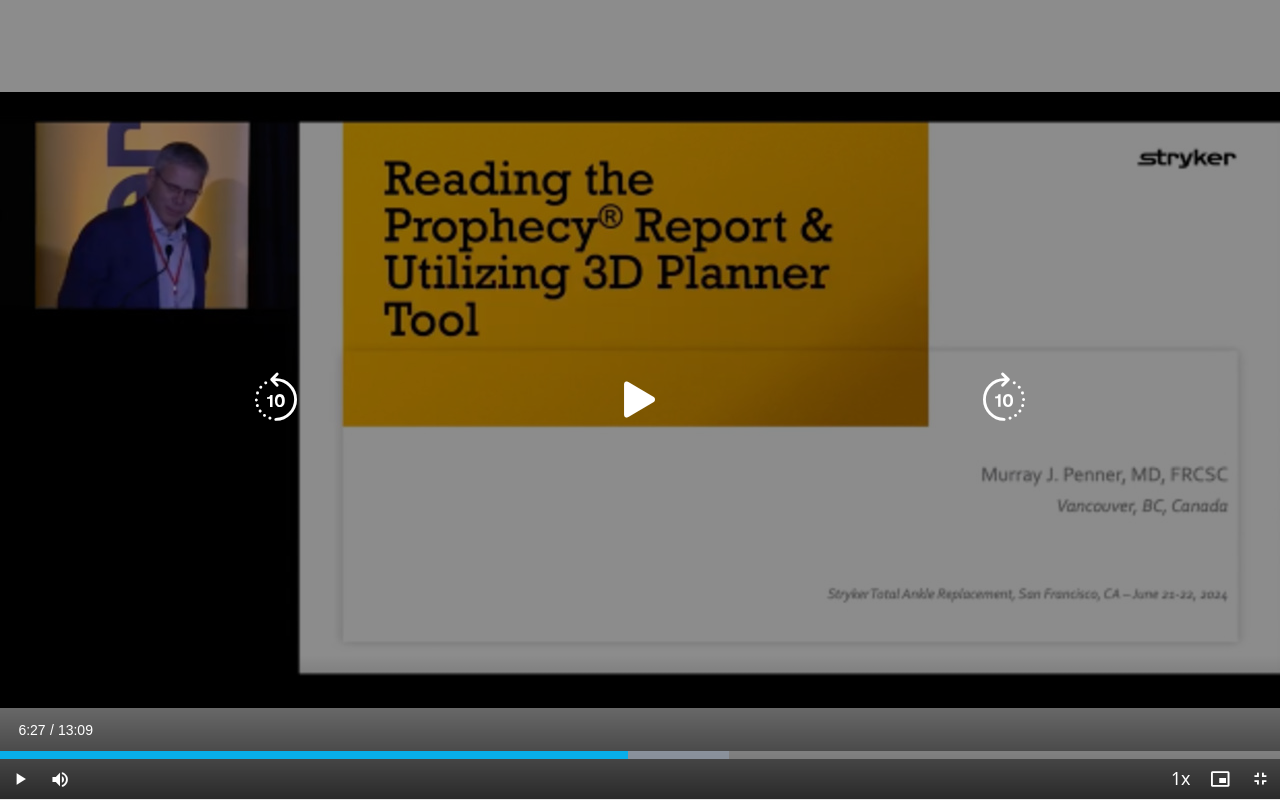 click at bounding box center [640, 400] 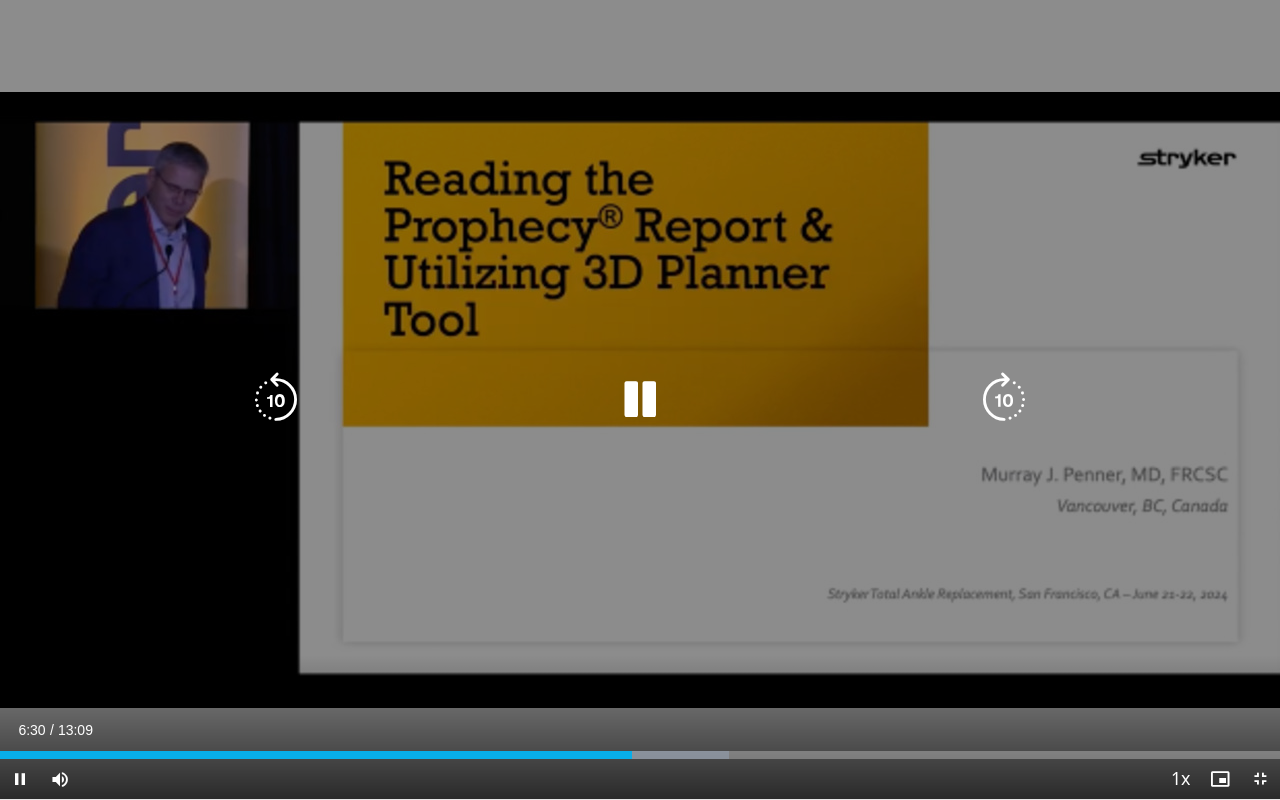 click at bounding box center [640, 400] 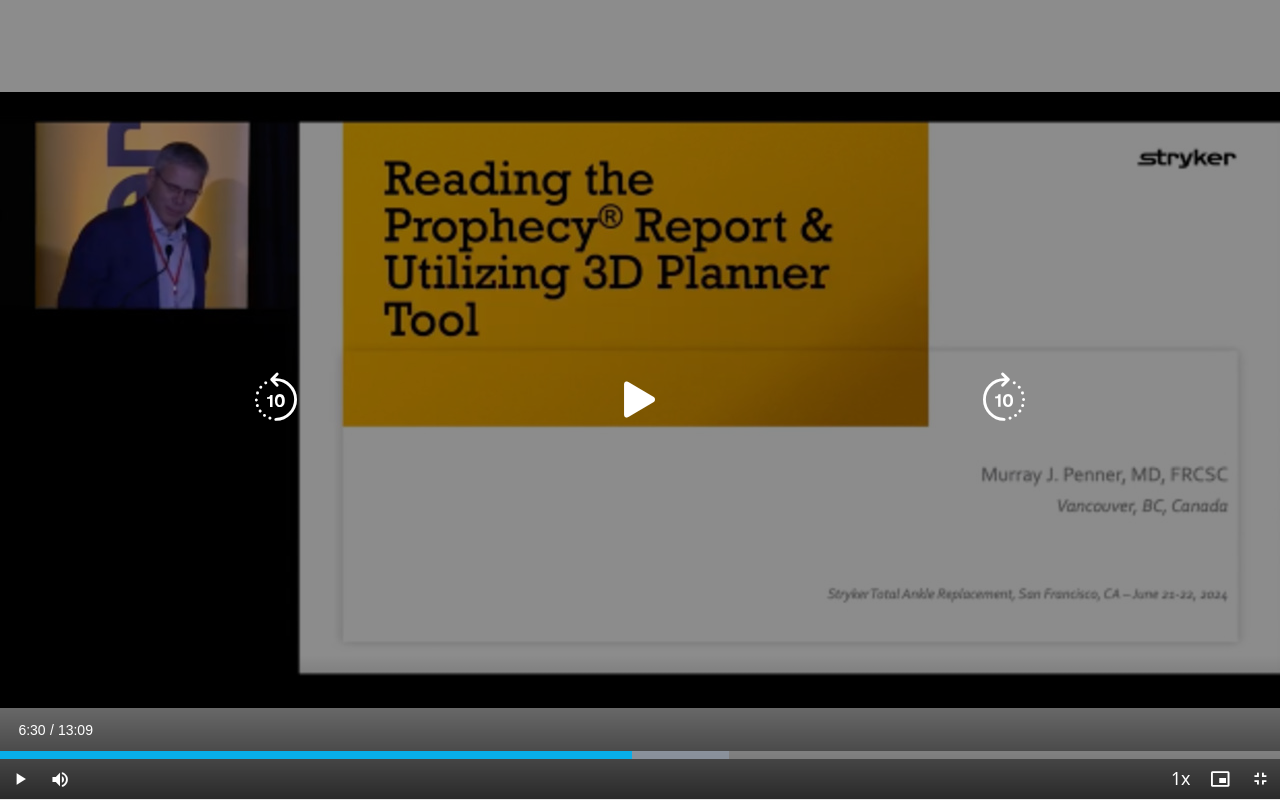 click at bounding box center [640, 400] 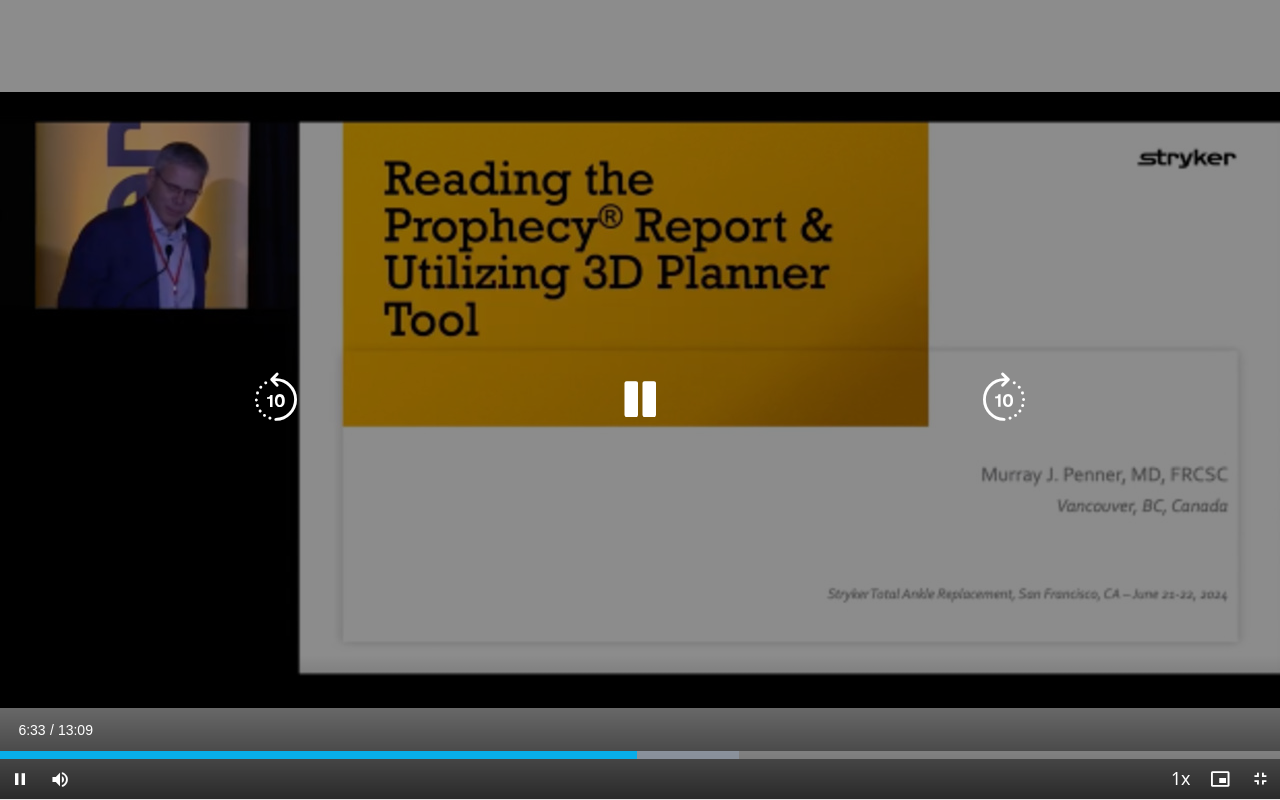 click at bounding box center [640, 400] 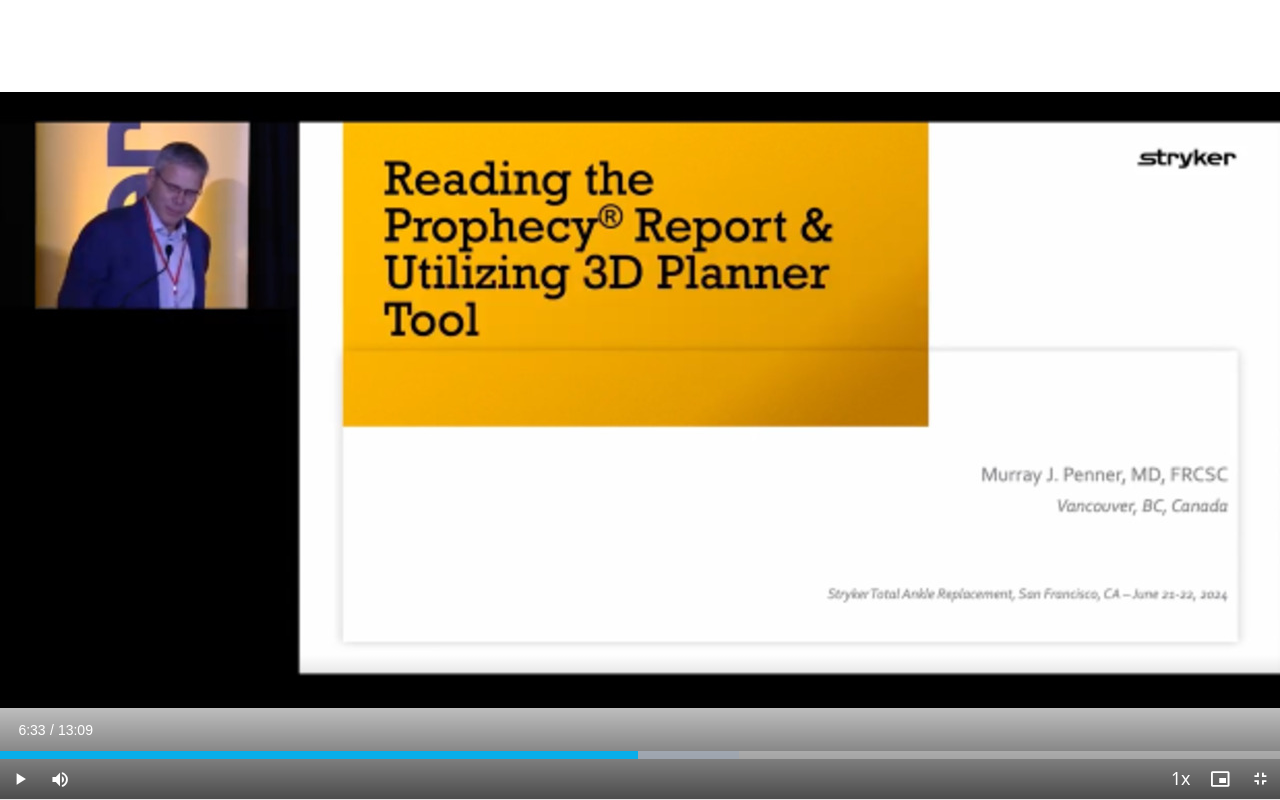click on "10 seconds
Tap to unmute" at bounding box center [640, 399] 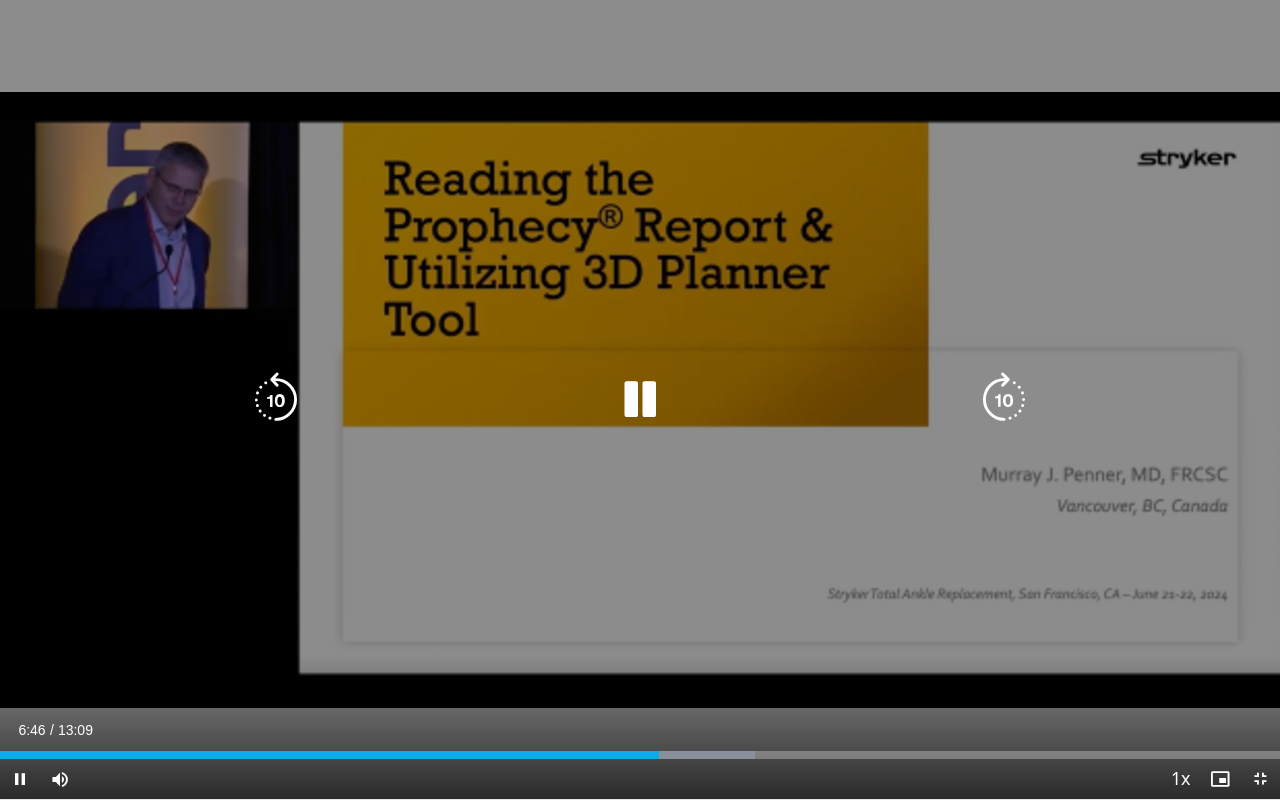 click at bounding box center (640, 400) 